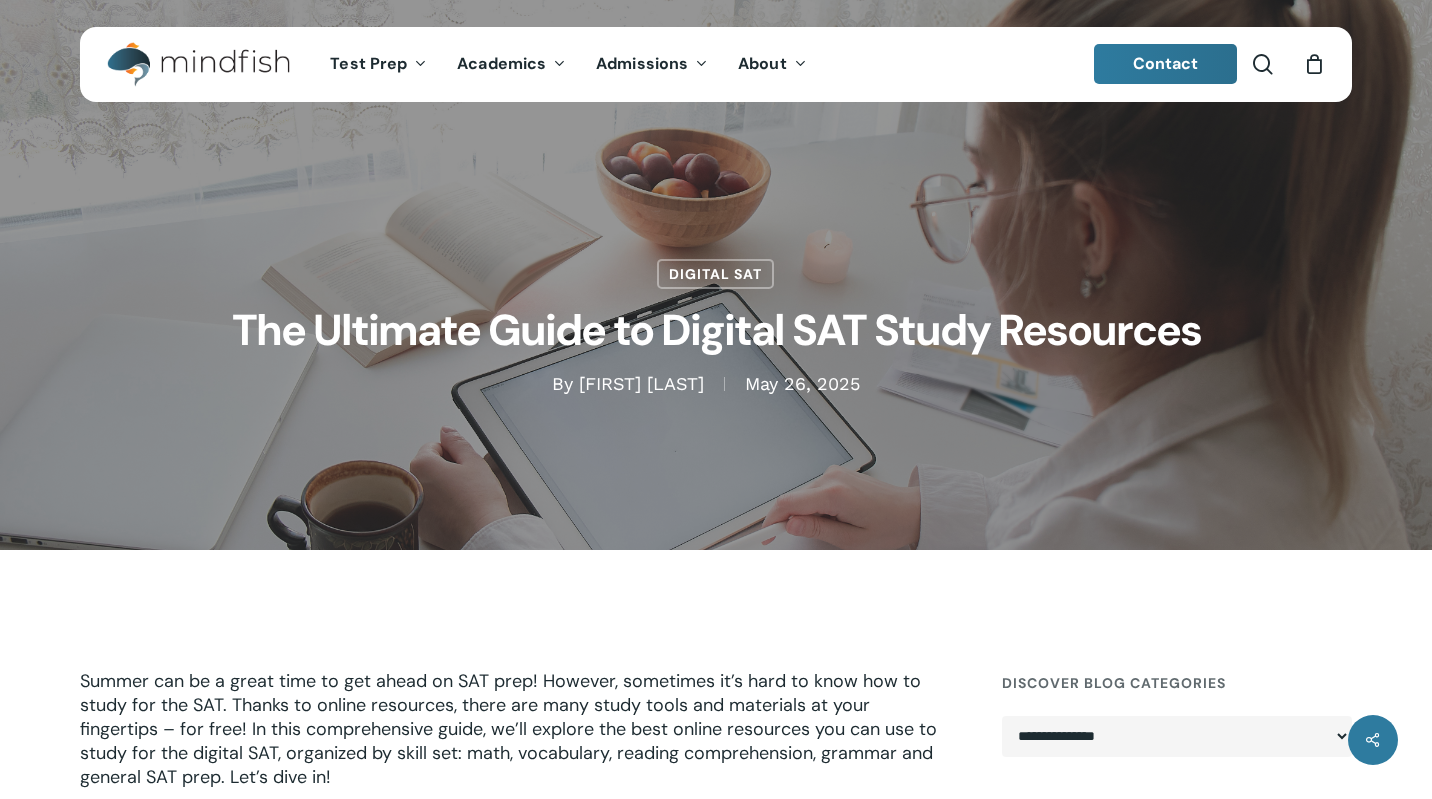scroll, scrollTop: 0, scrollLeft: 0, axis: both 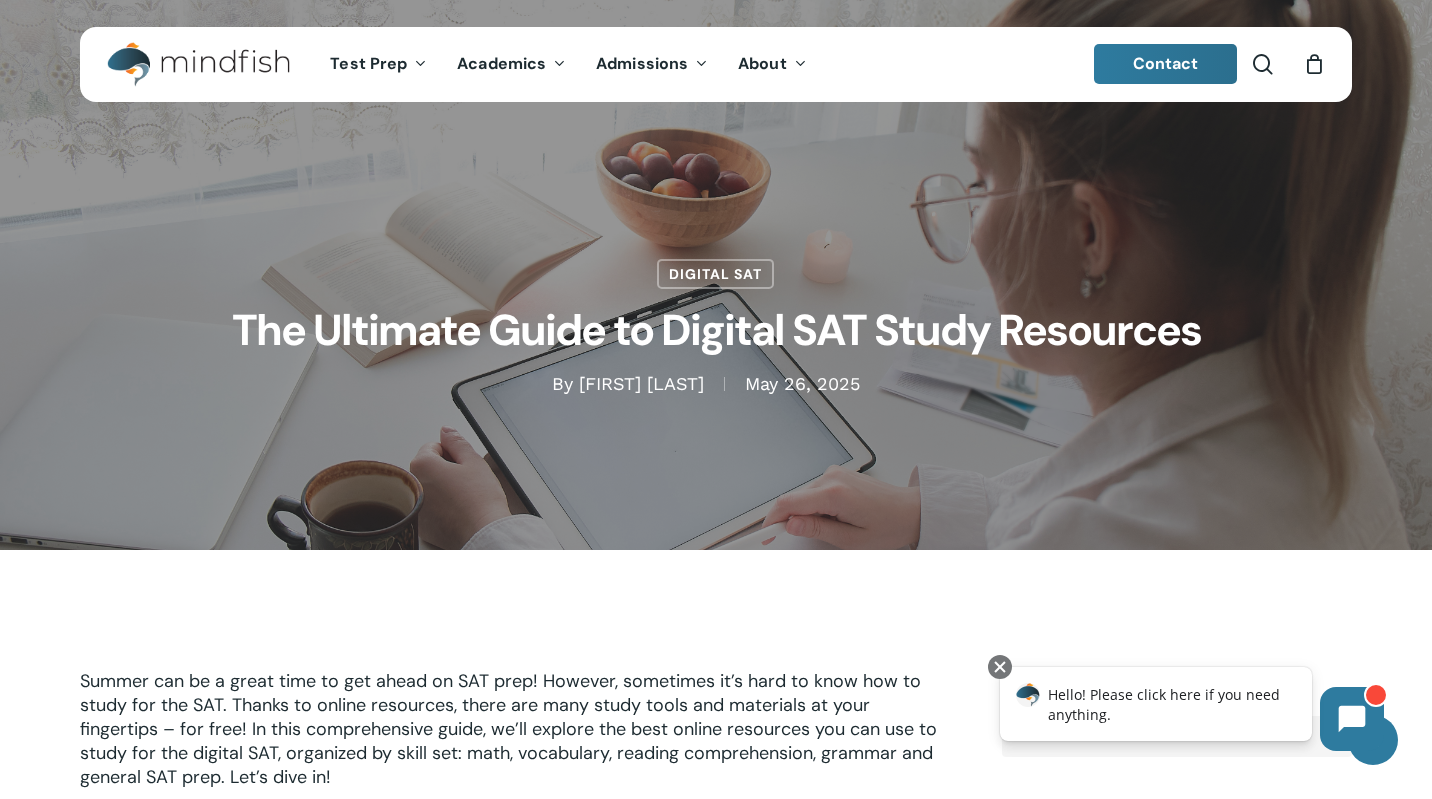 click on "The Ultimate Guide to Digital SAT Study Resources" at bounding box center (716, 330) 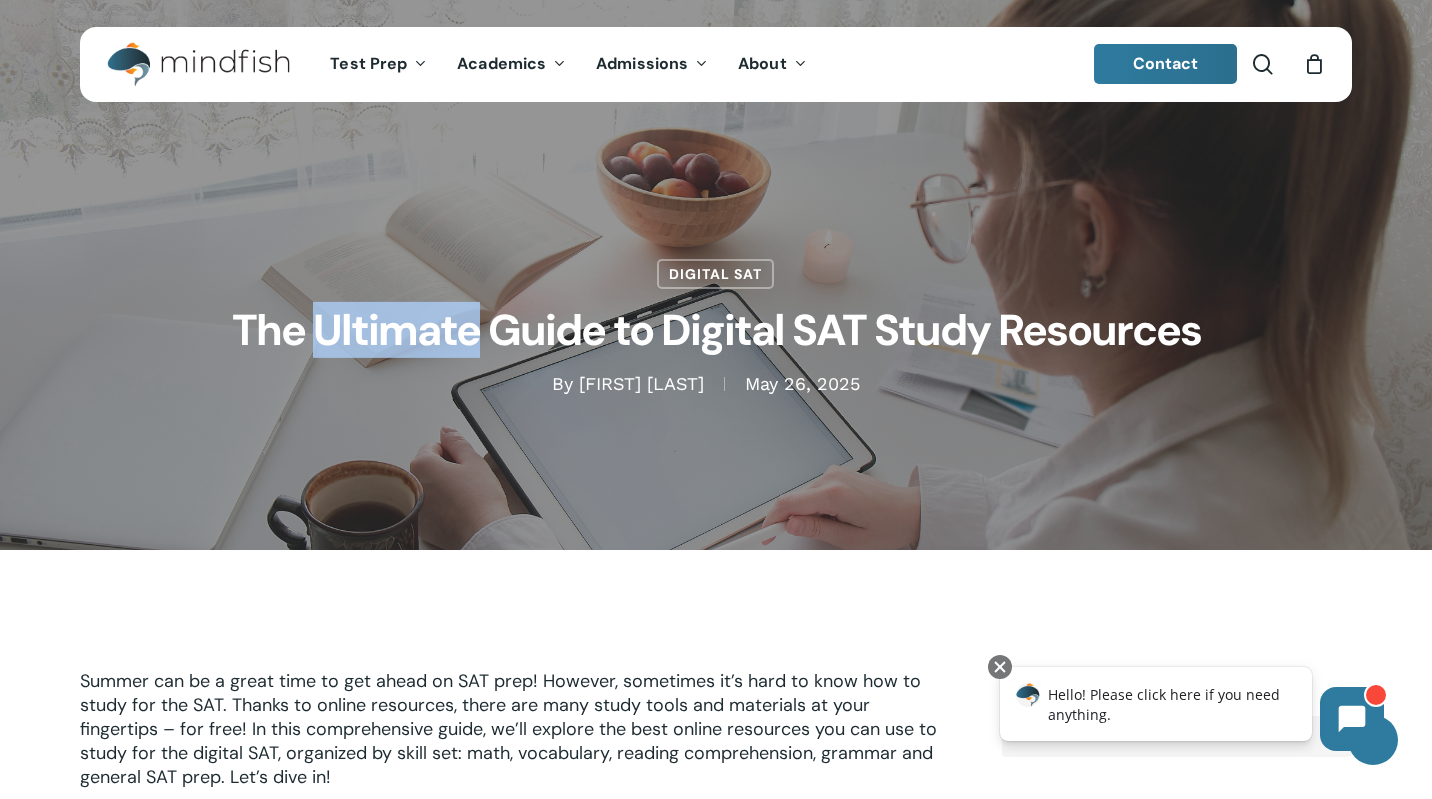 drag, startPoint x: 0, startPoint y: 0, endPoint x: 424, endPoint y: 295, distance: 516.52783 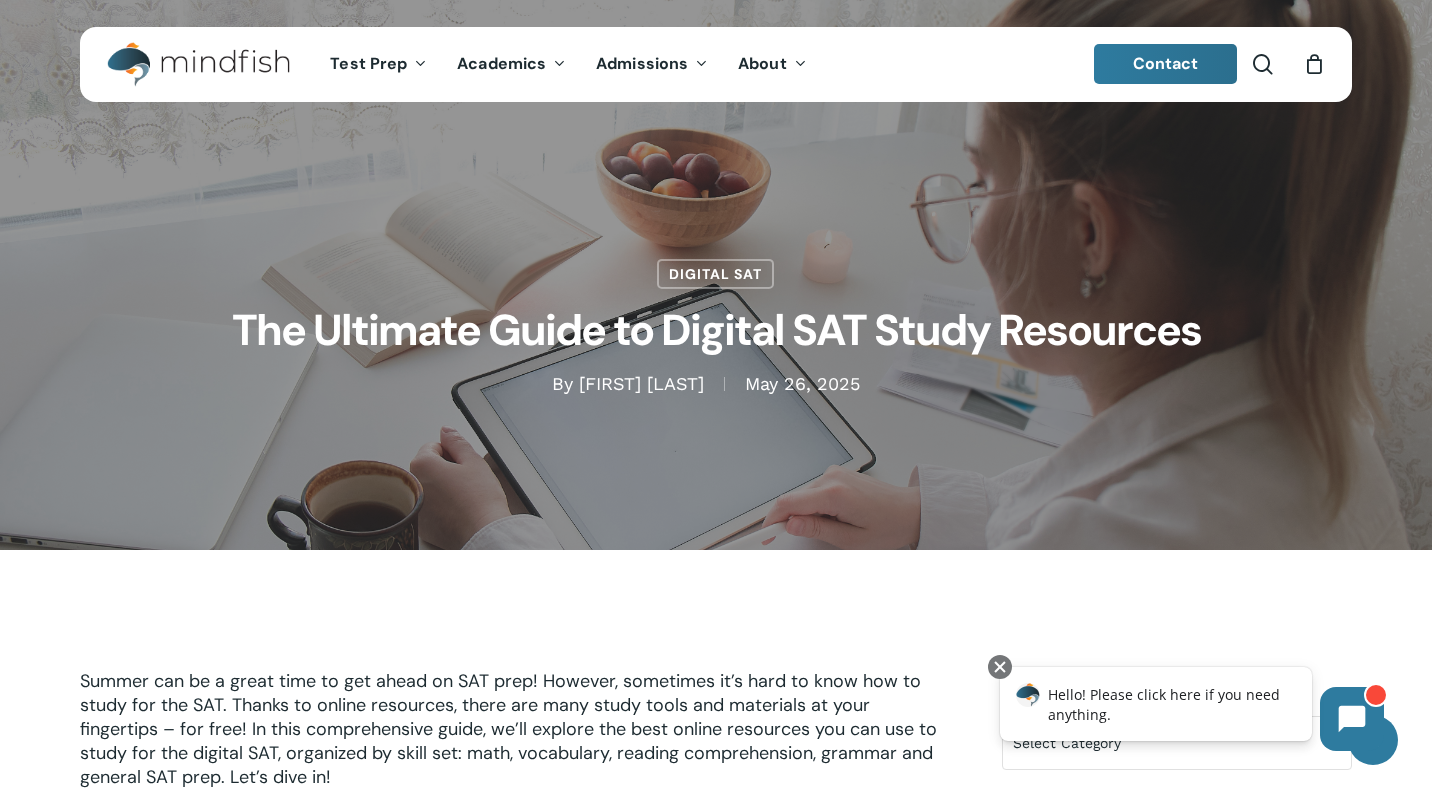 click on "Summer can be a great time to get ahead on SAT prep! However, sometimes it’s hard to know how to study for the SAT. Thanks to online resources, there are many study tools and materials at your fingertips – for free! In this comprehensive guide, we’ll explore the best online resources you can use to study for the digital SAT, organized by skill set: math, vocabulary, reading comprehension, grammar and general SAT prep. Let’s dive in!
SAT Math Resources
Khan Academy
Khan Academy offers personalized interactive lessons covering each section of the SAT math section. The topics are organized by difficultly level and the website shows your proficiency level in each topic.
Mindfish Desmos Series
IXL Math
Free Rice
Free Rice is a charitable website (they donate food!) that has  math facts  and  geometry" at bounding box center (716, 3351) 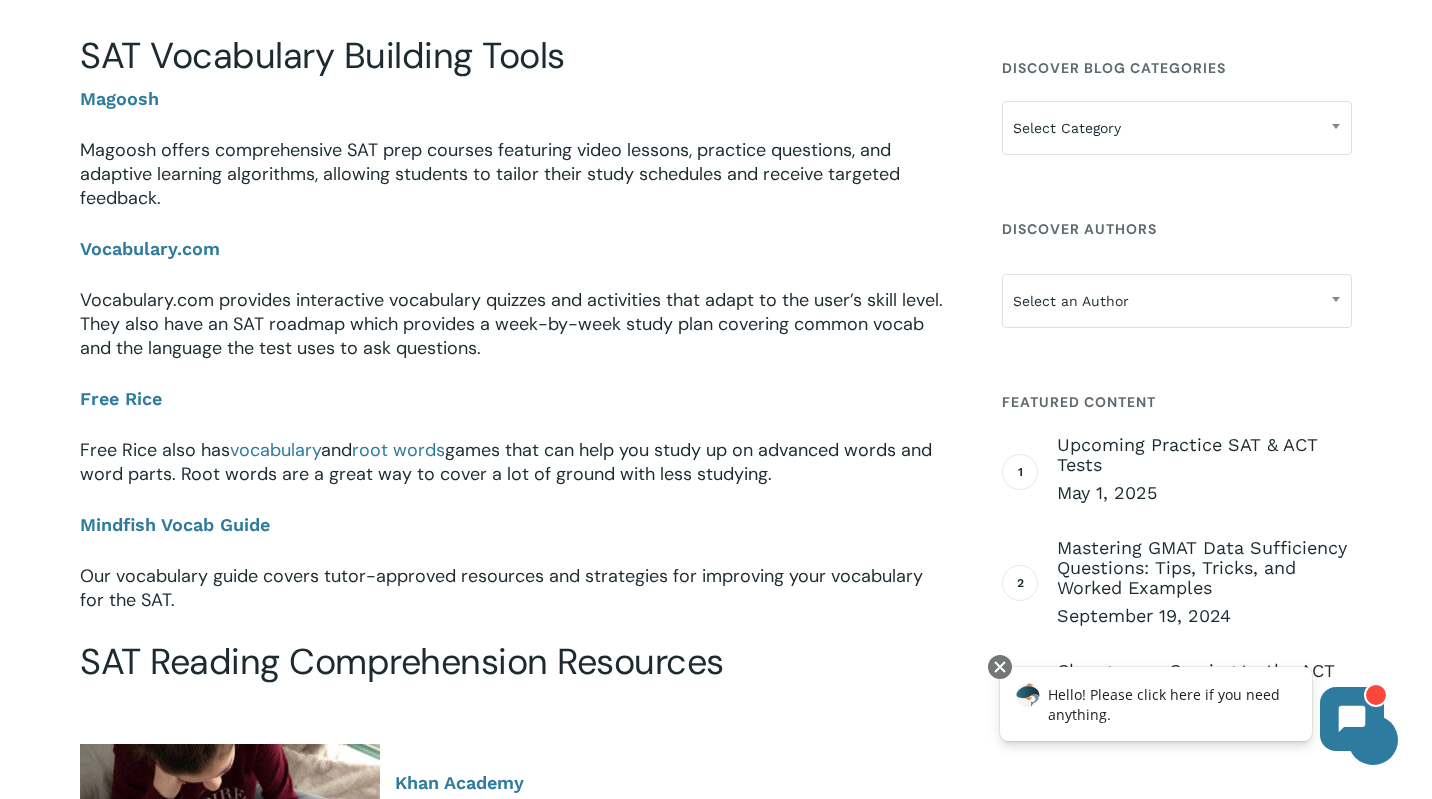 scroll, scrollTop: 1467, scrollLeft: 0, axis: vertical 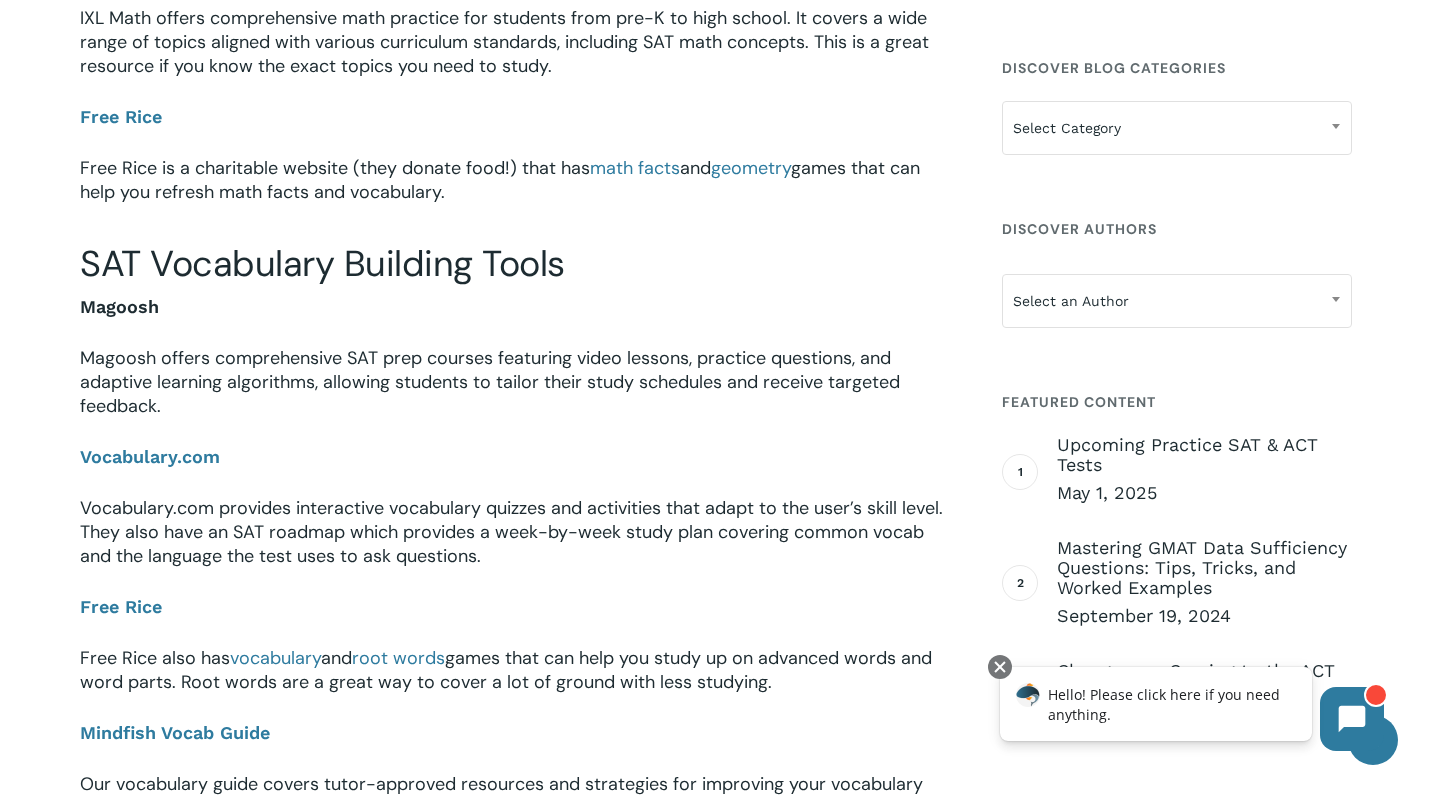 click on "Magoosh" at bounding box center (119, 306) 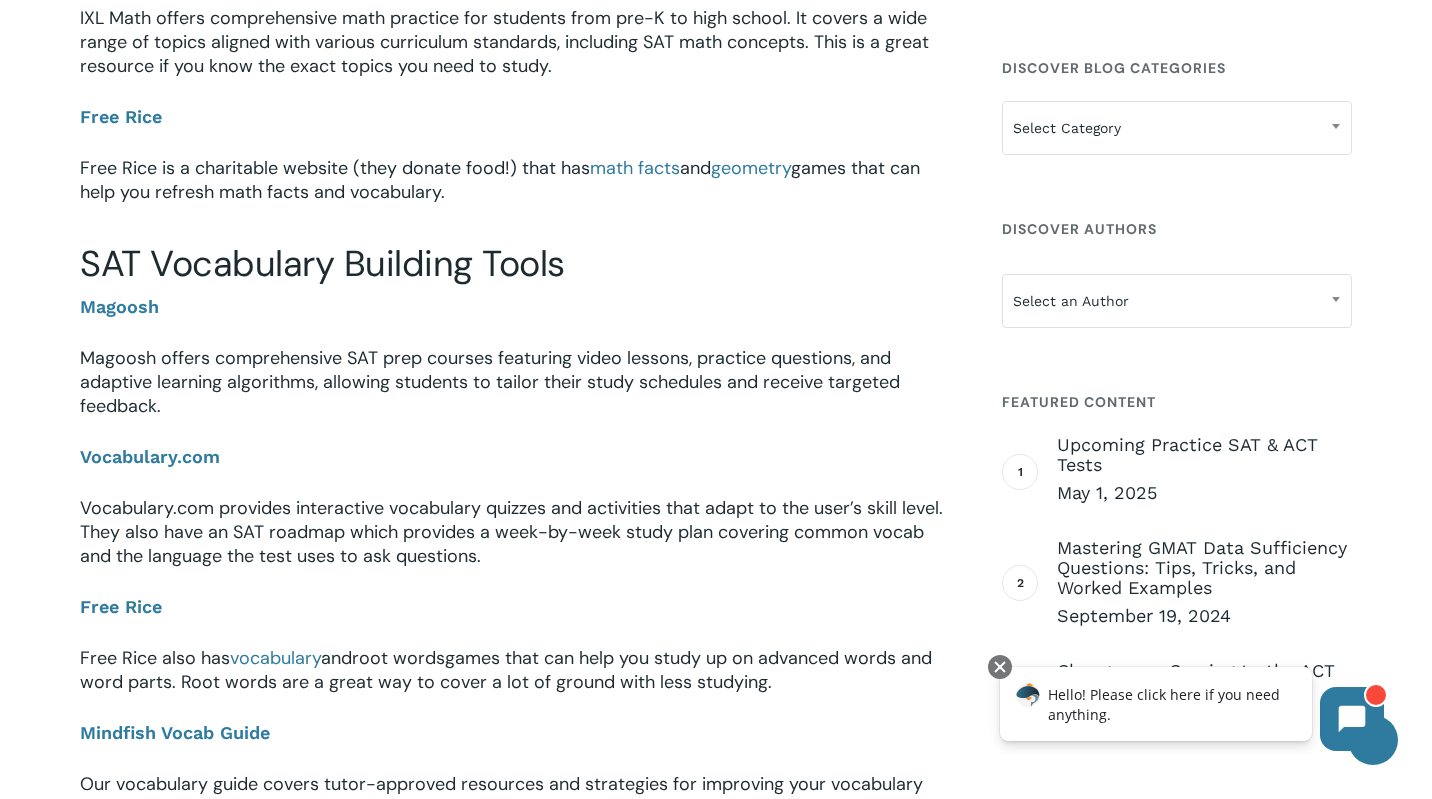 click on "root words" at bounding box center (398, 658) 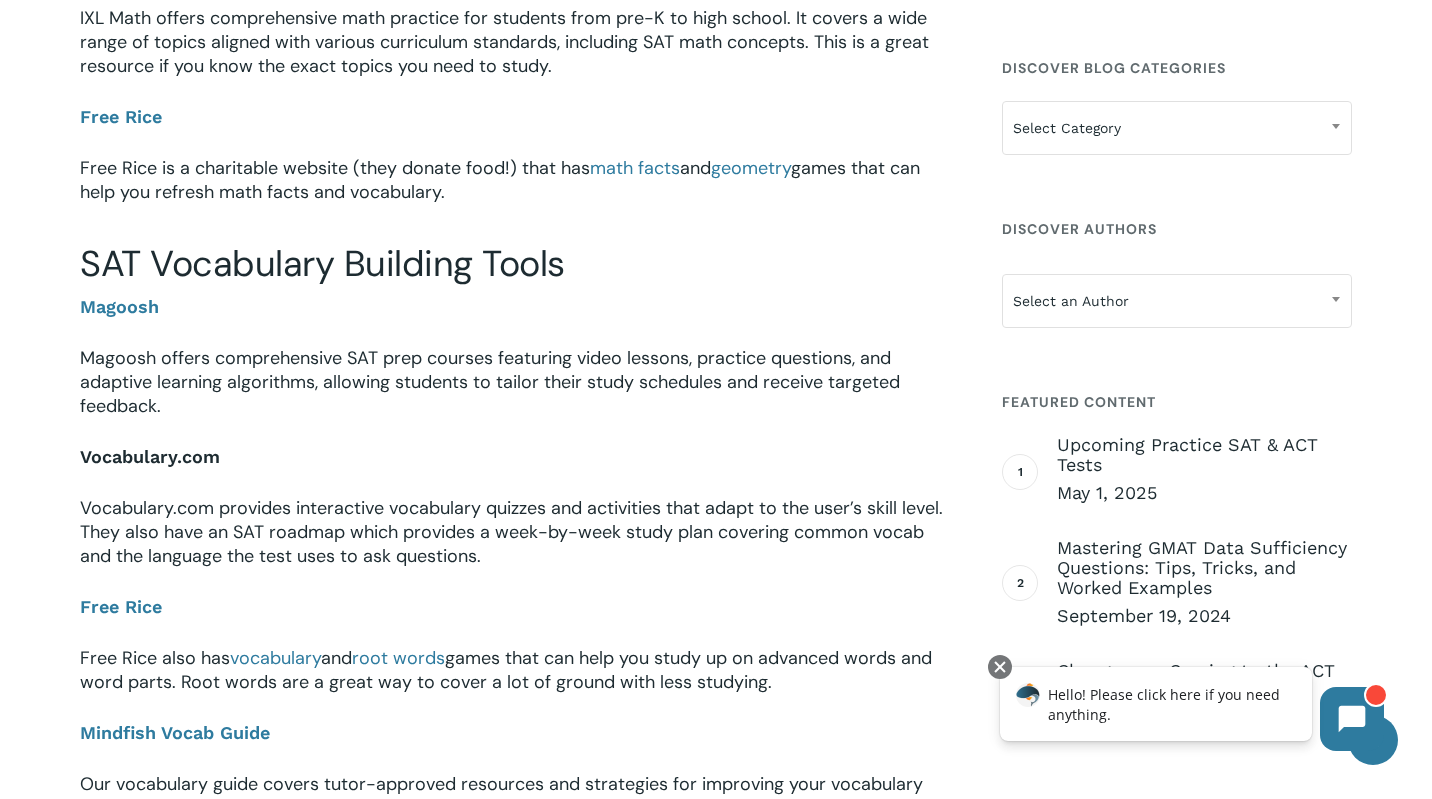 click on "Vocabulary.com" at bounding box center (150, 456) 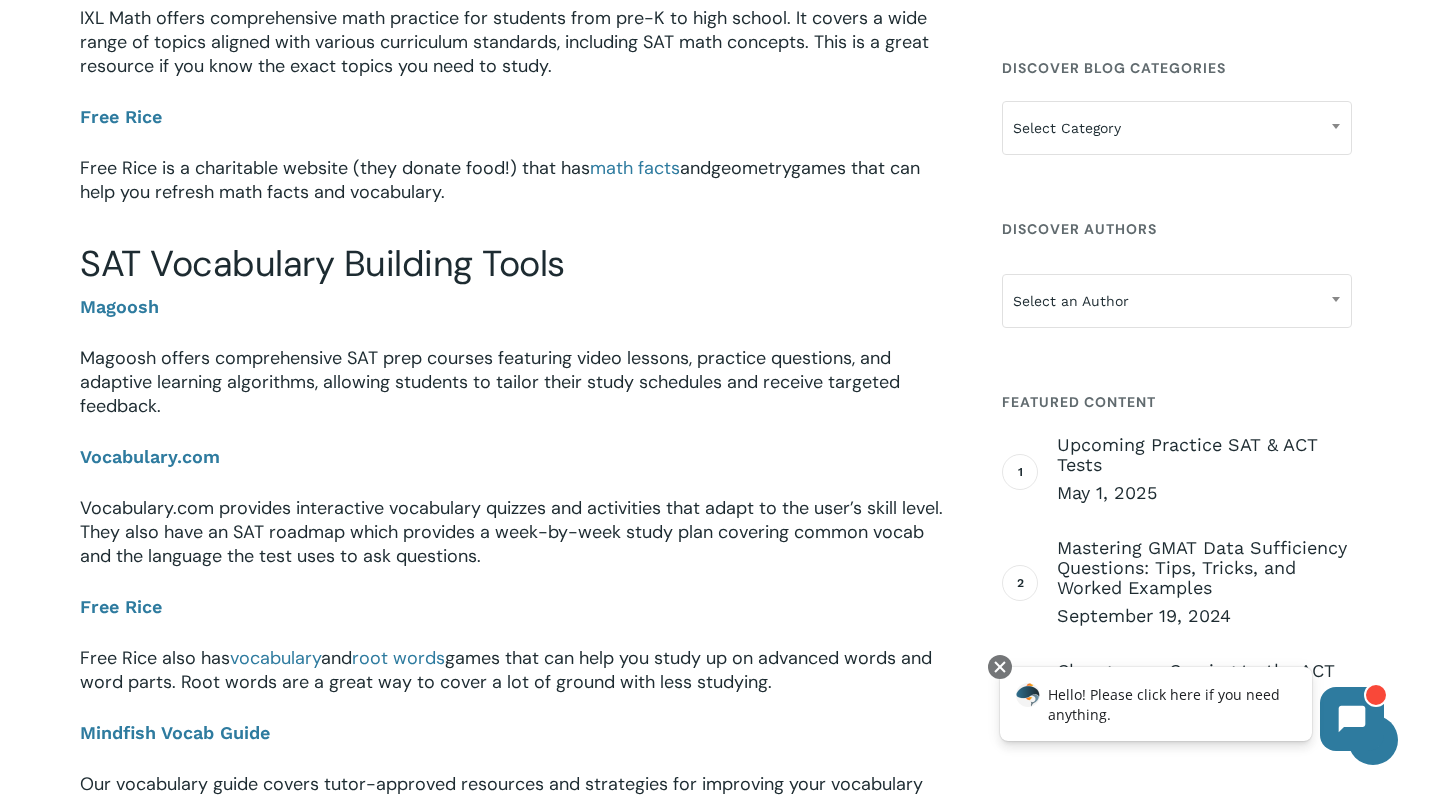 click on "geometry" at bounding box center [751, 168] 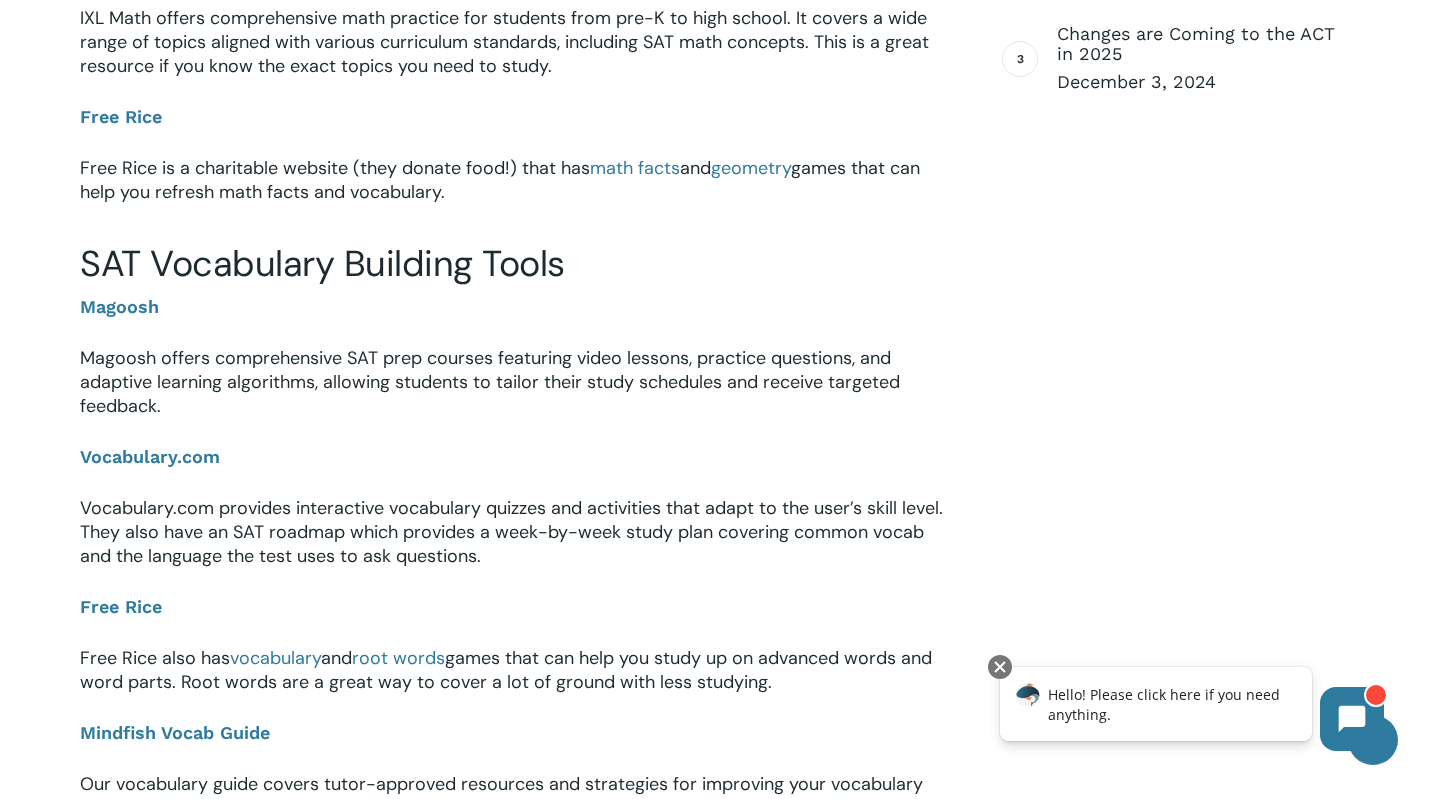 scroll, scrollTop: 0, scrollLeft: 0, axis: both 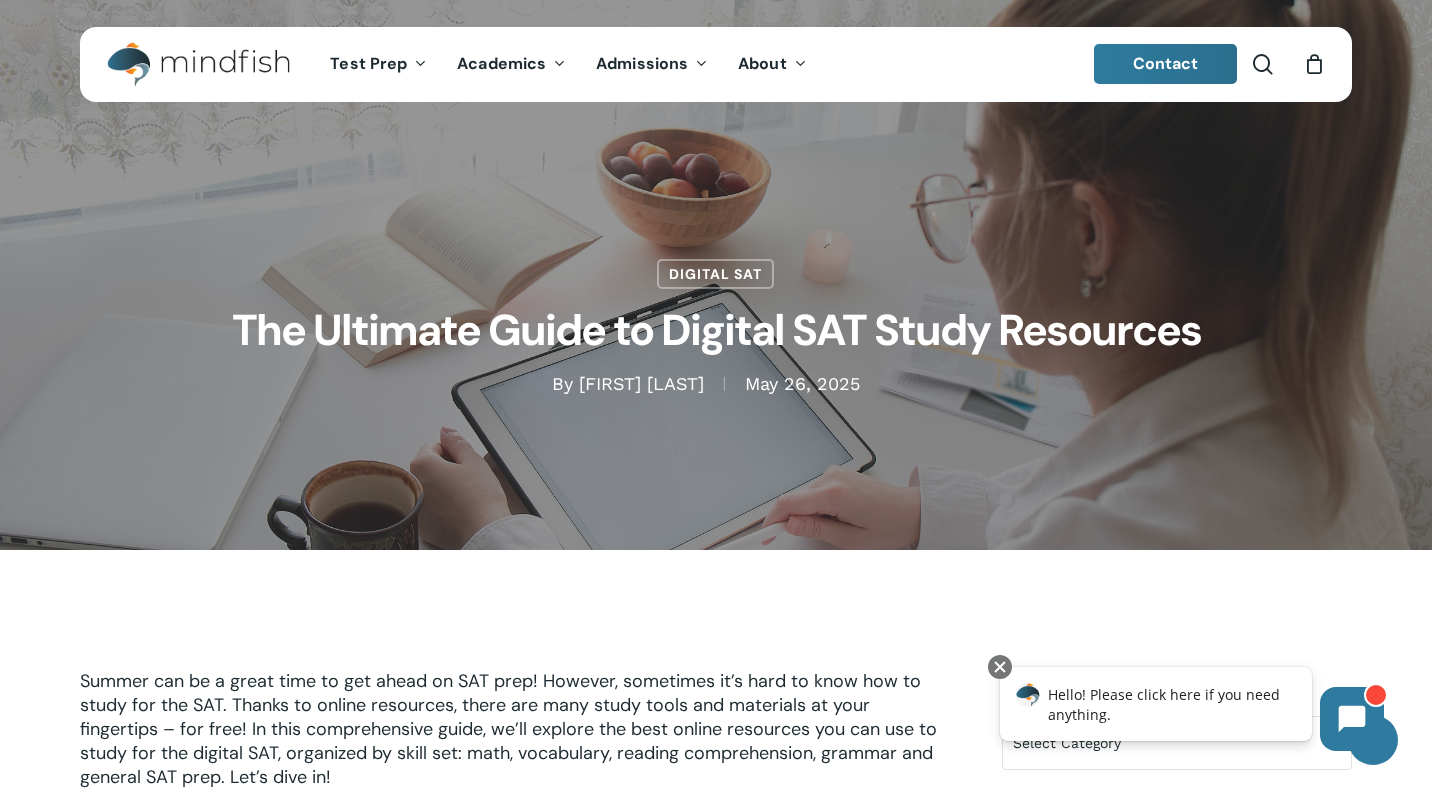 click on "Summer can be a great time to get ahead on SAT prep! However, sometimes it’s hard to know how to study for the SAT. Thanks to online resources, there are many study tools and materials at your fingertips – for free! In this comprehensive guide, we’ll explore the best online resources you can use to study for the digital SAT, organized by skill set: math, vocabulary, reading comprehension, grammar and general SAT prep. Let’s dive in!
SAT Math Resources
Khan Academy
Khan Academy offers personalized interactive lessons covering each section of the SAT math section. The topics are organized by difficultly level and the website shows your proficiency level in each topic.
Mindfish Desmos Series
IXL Math
Free Rice
Free Rice is a charitable website (they donate food!) that has  math facts  and  geometry" at bounding box center (716, 3351) 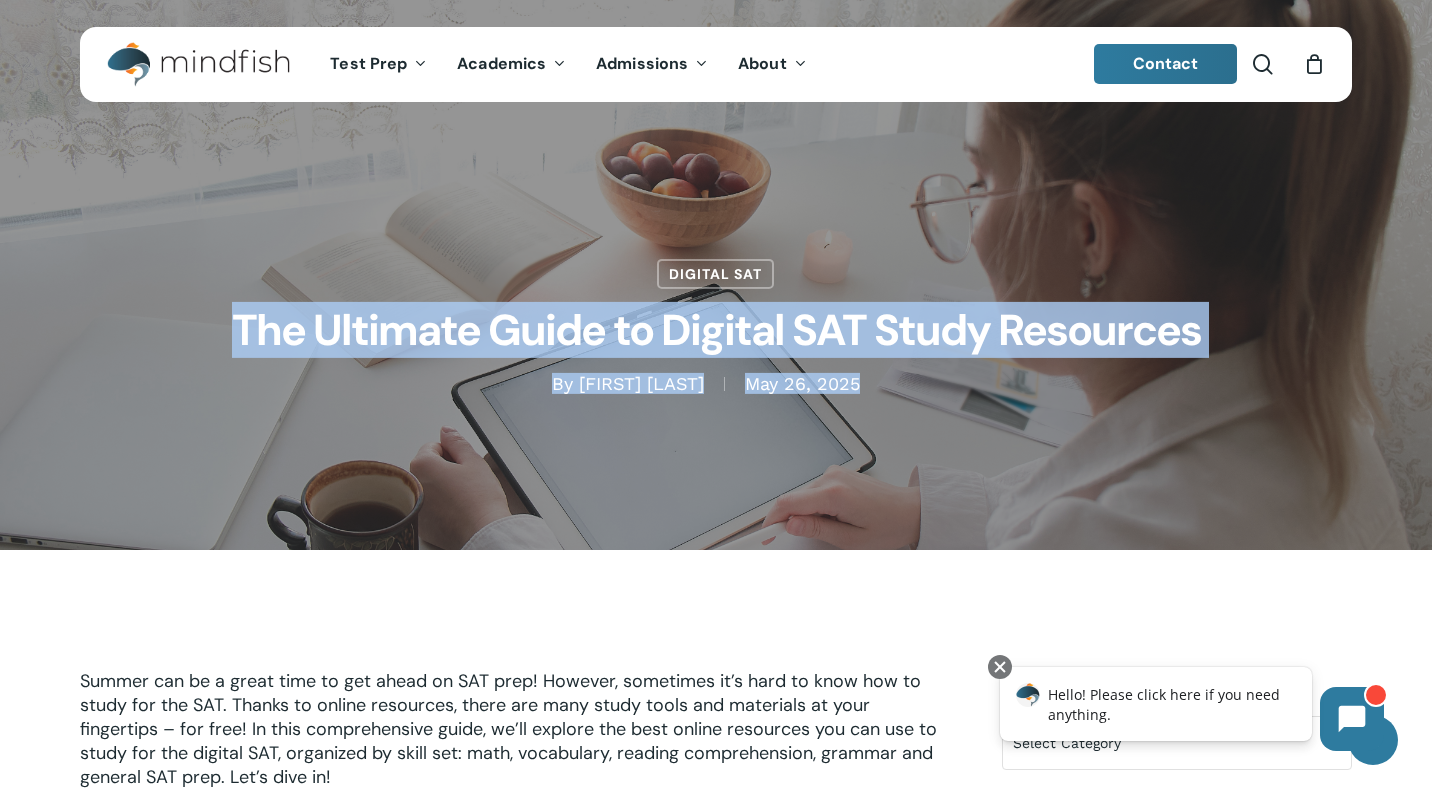 drag, startPoint x: 234, startPoint y: 331, endPoint x: 1203, endPoint y: 383, distance: 970.3942 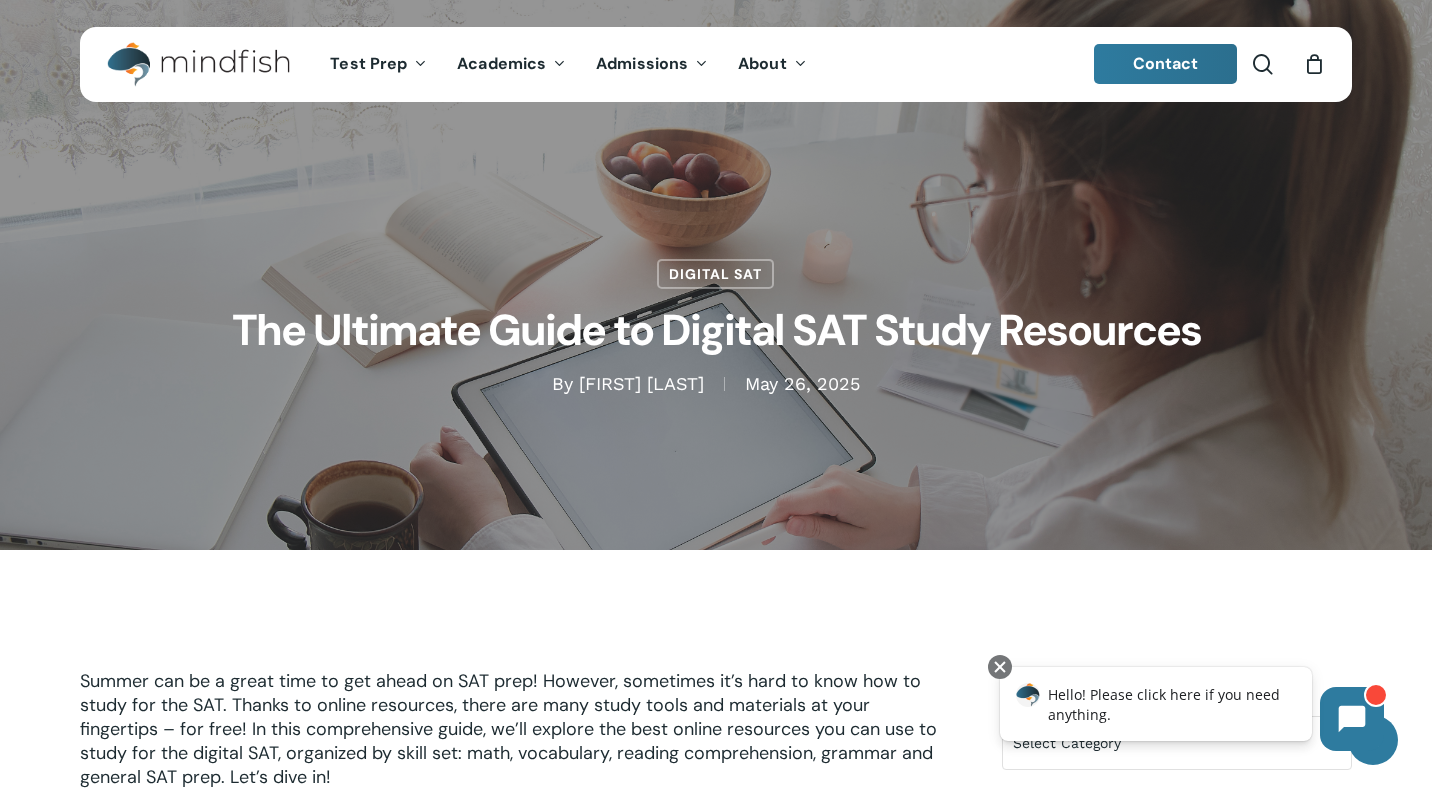 click on "Summer can be a great time to get ahead on SAT prep! However, sometimes it’s hard to know how to study for the SAT. Thanks to online resources, there are many study tools and materials at your fingertips – for free! In this comprehensive guide, we’ll explore the best online resources you can use to study for the digital SAT, organized by skill set: math, vocabulary, reading comprehension, grammar and general SAT prep. Let’s dive in!
SAT Math Resources
Khan Academy
Khan Academy offers personalized interactive lessons covering each section of the SAT math section. The topics are organized by difficultly level and the website shows your proficiency level in each topic.
Mindfish Desmos Series
IXL Math
Free Rice
Free Rice is a charitable website (they donate food!) that has  math facts  and  geometry" at bounding box center [716, 3351] 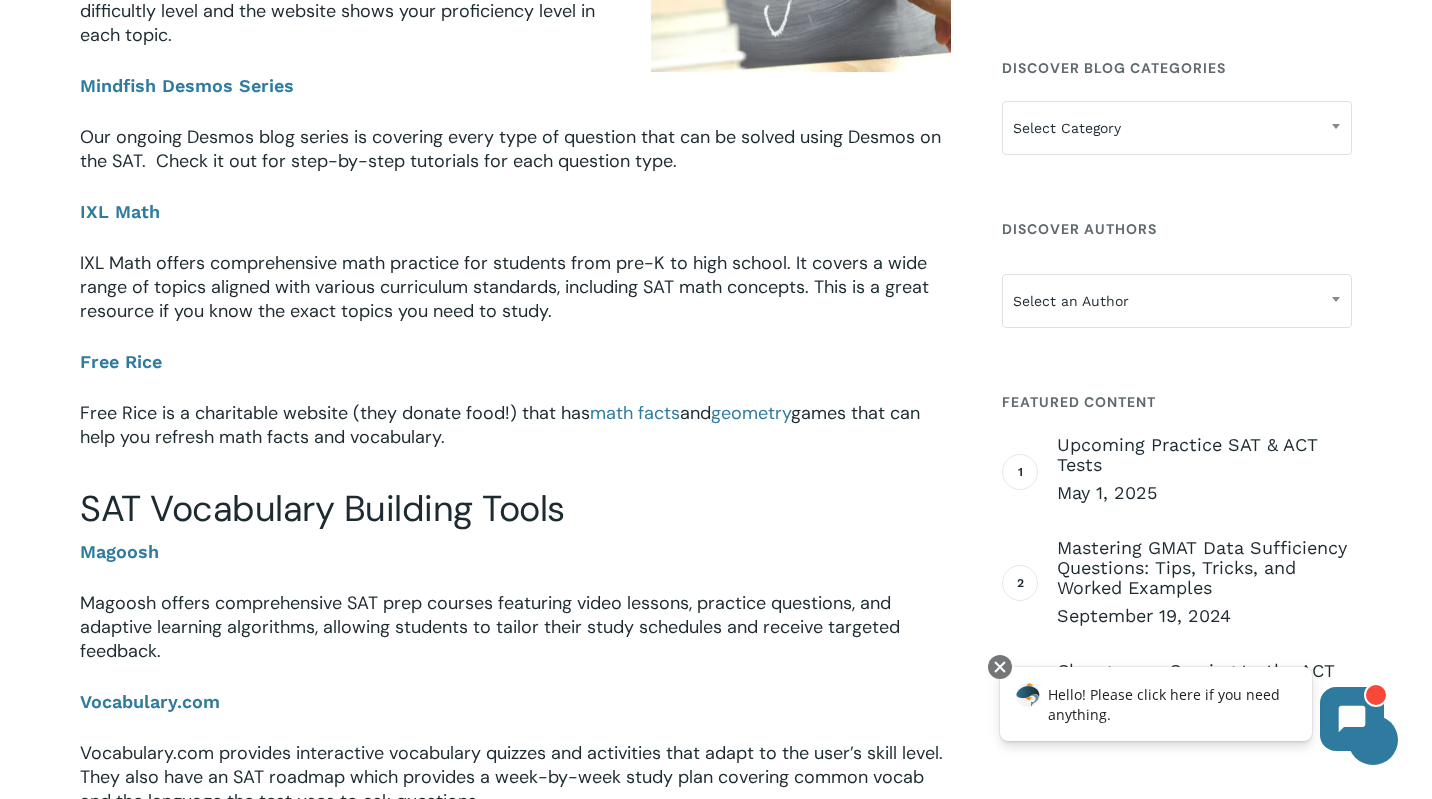 scroll, scrollTop: 1013, scrollLeft: 0, axis: vertical 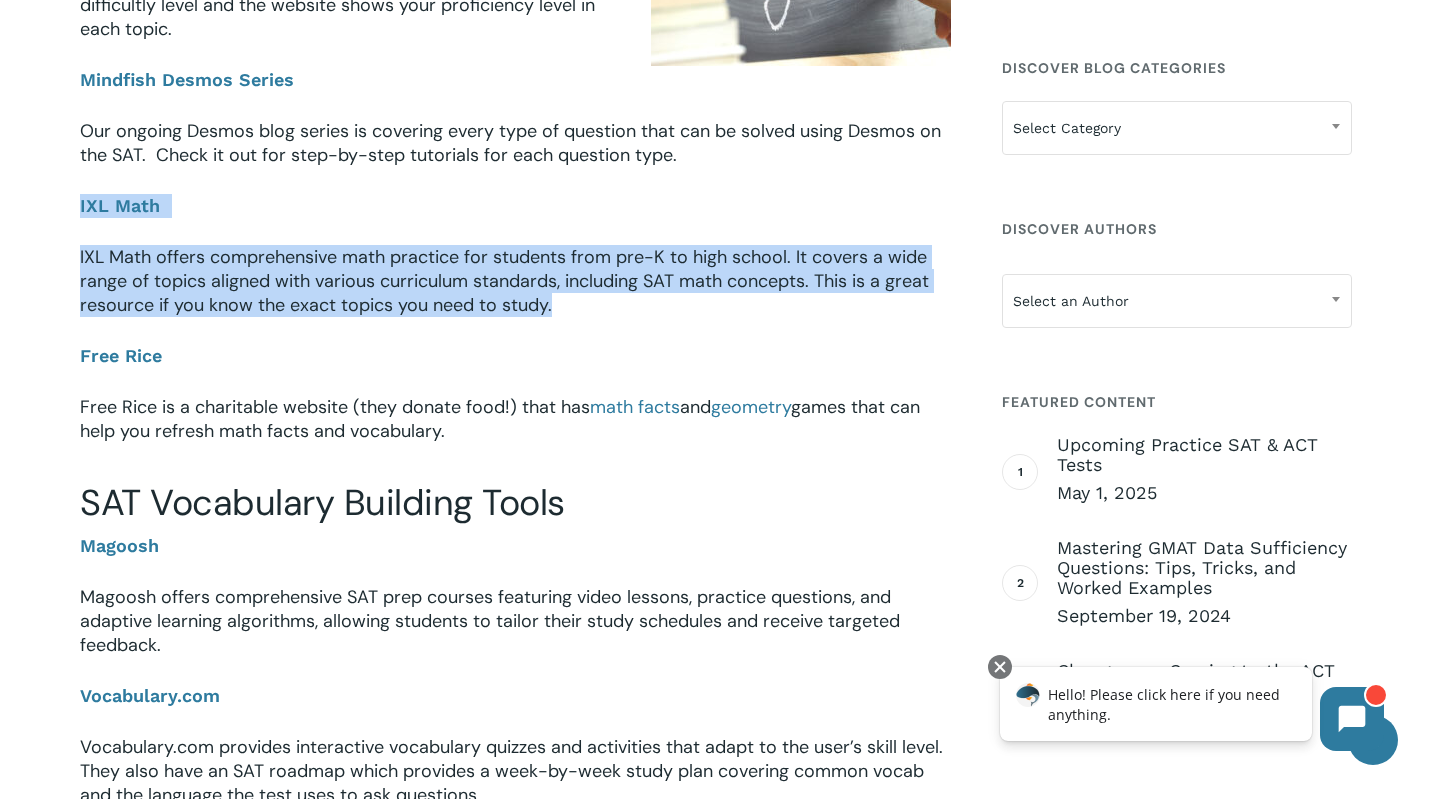 drag, startPoint x: 72, startPoint y: 201, endPoint x: 559, endPoint y: 310, distance: 499.0491 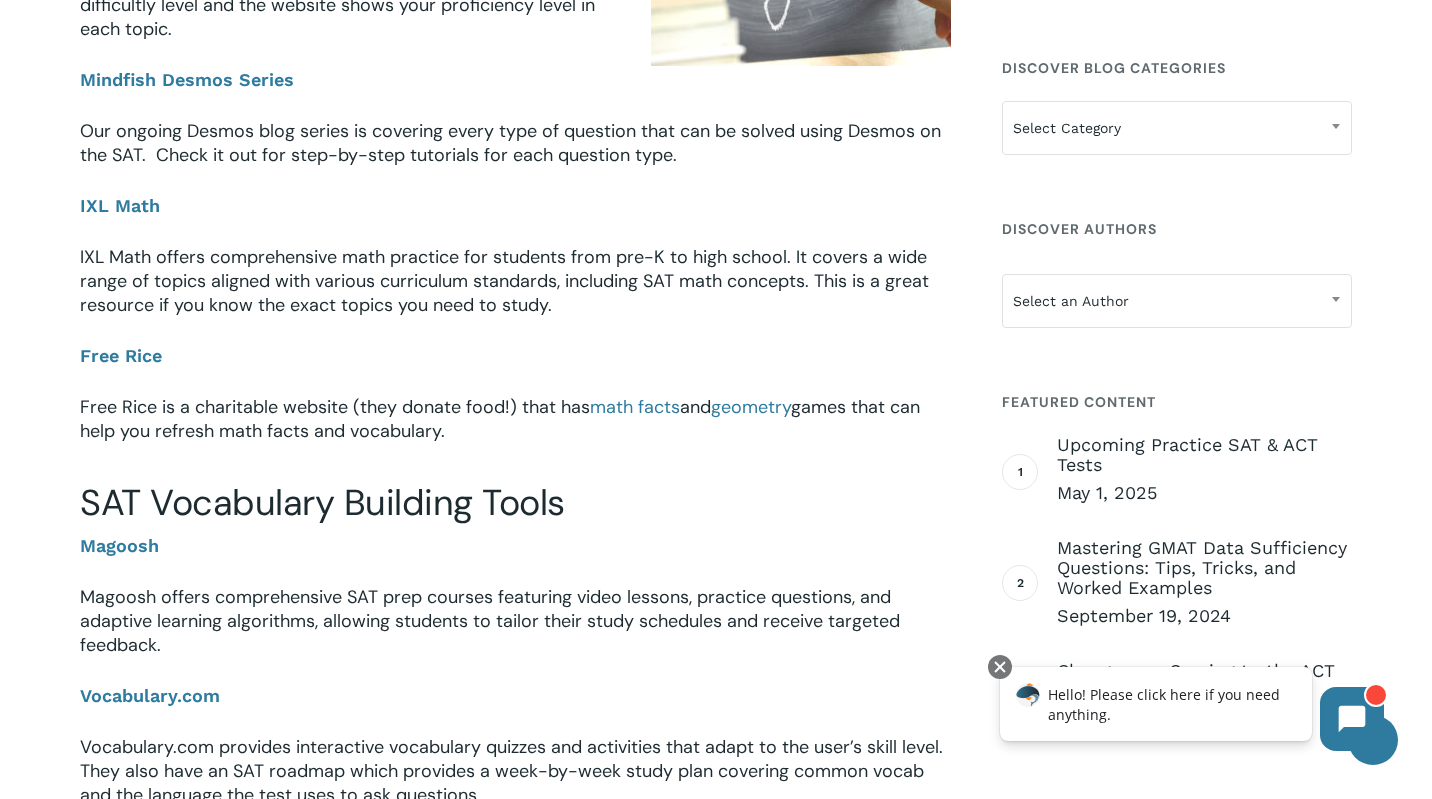 click on "SAT Vocabulary Building Tools" at bounding box center (515, 503) 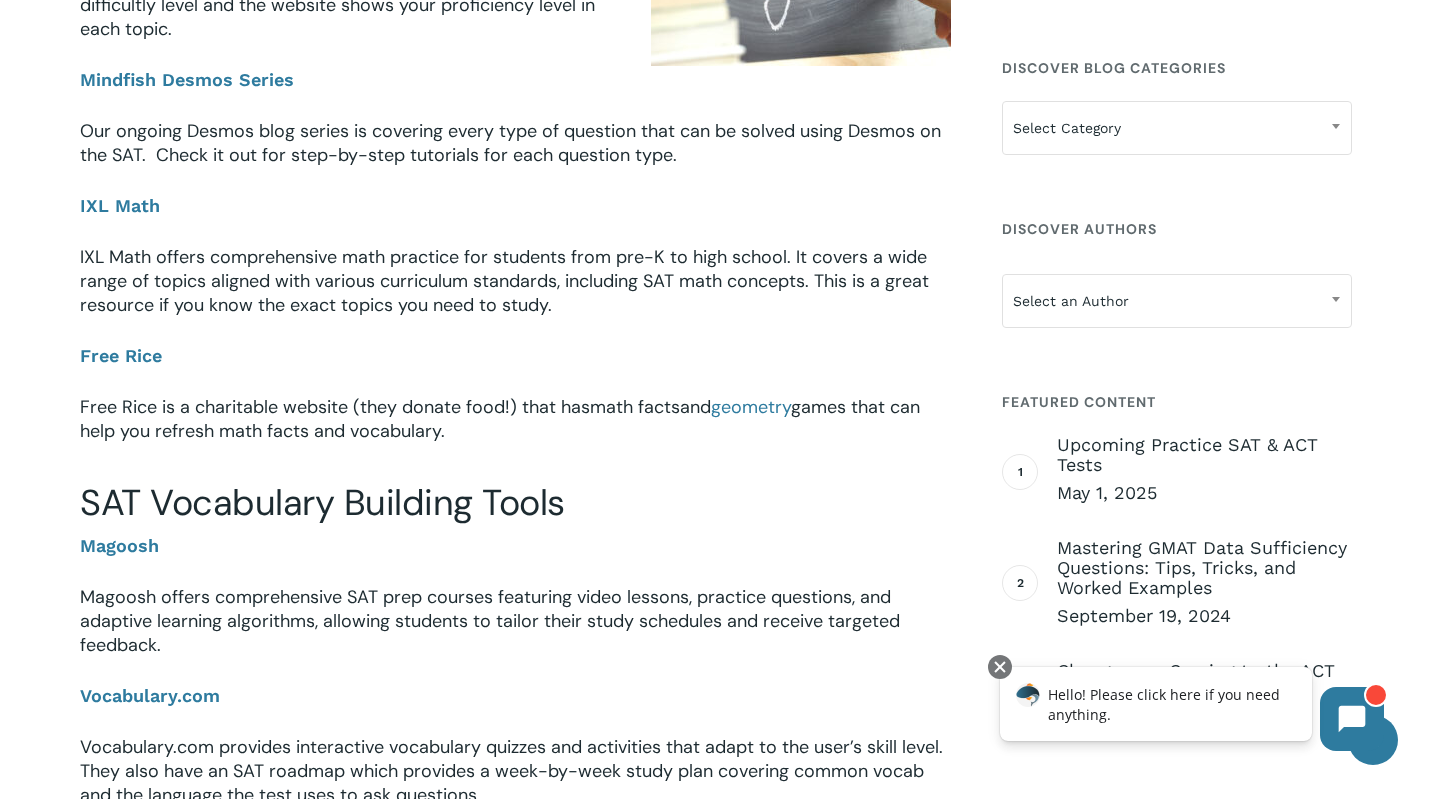 click on "math facts" at bounding box center [635, 407] 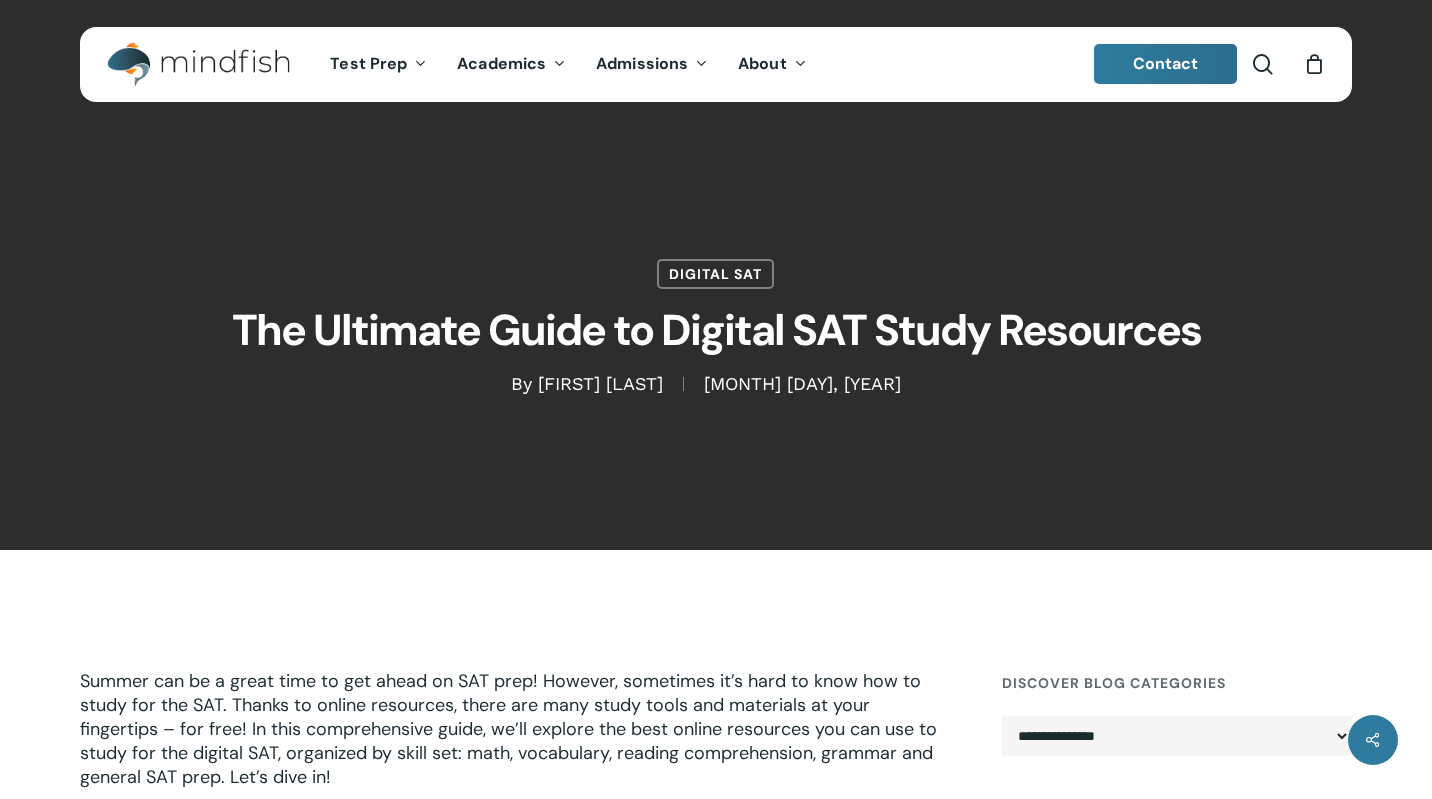 scroll, scrollTop: 0, scrollLeft: 0, axis: both 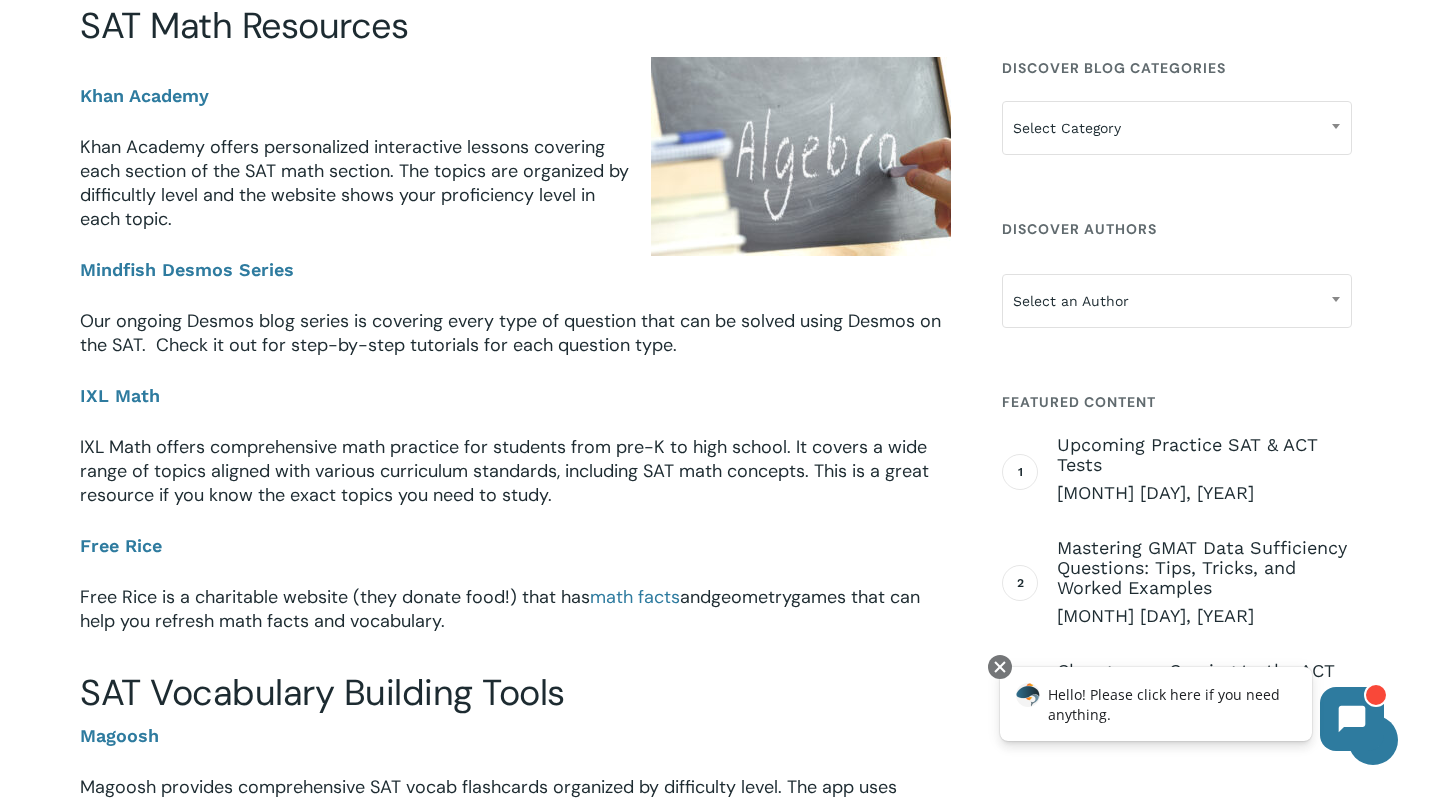 click on "geometry" at bounding box center (751, 597) 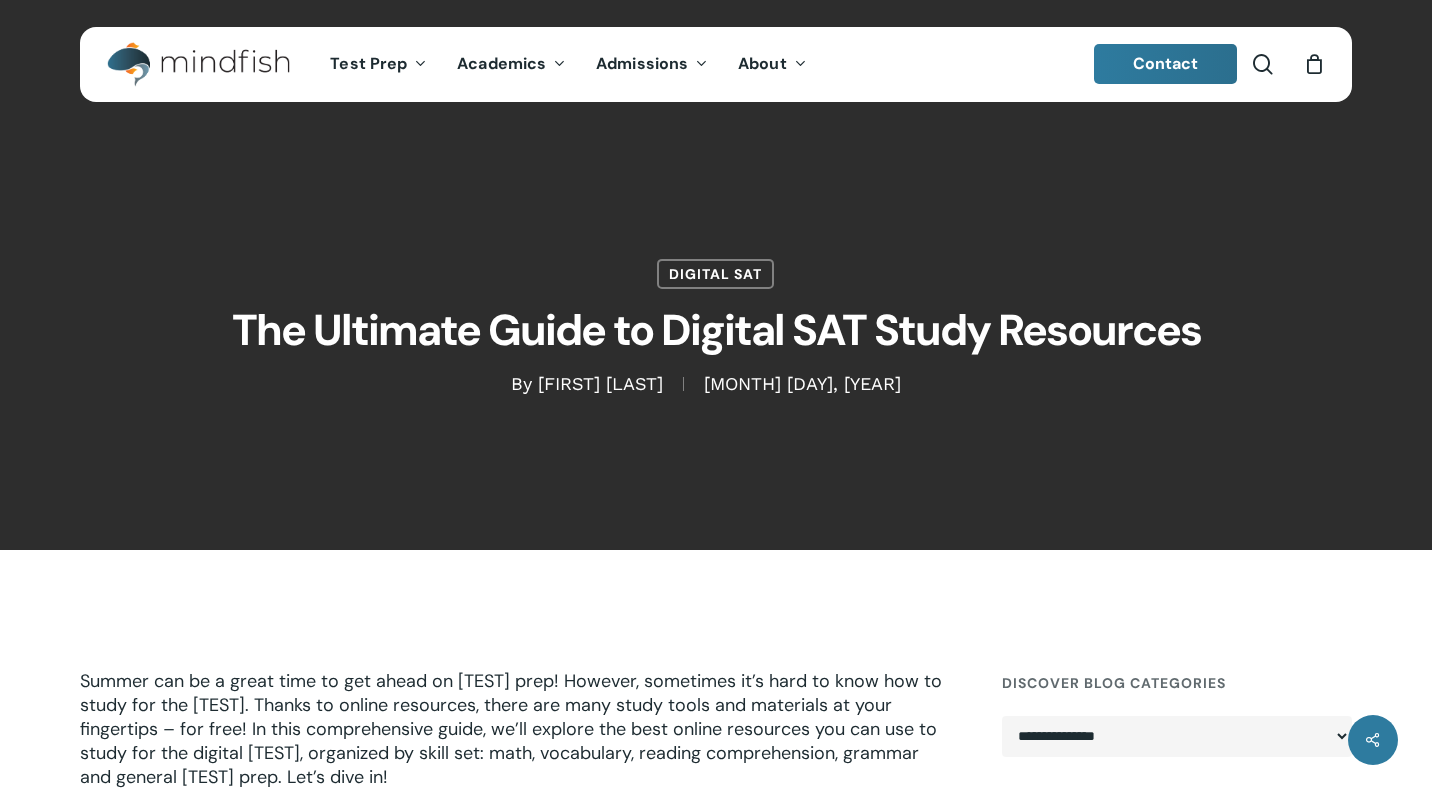 scroll, scrollTop: 0, scrollLeft: 0, axis: both 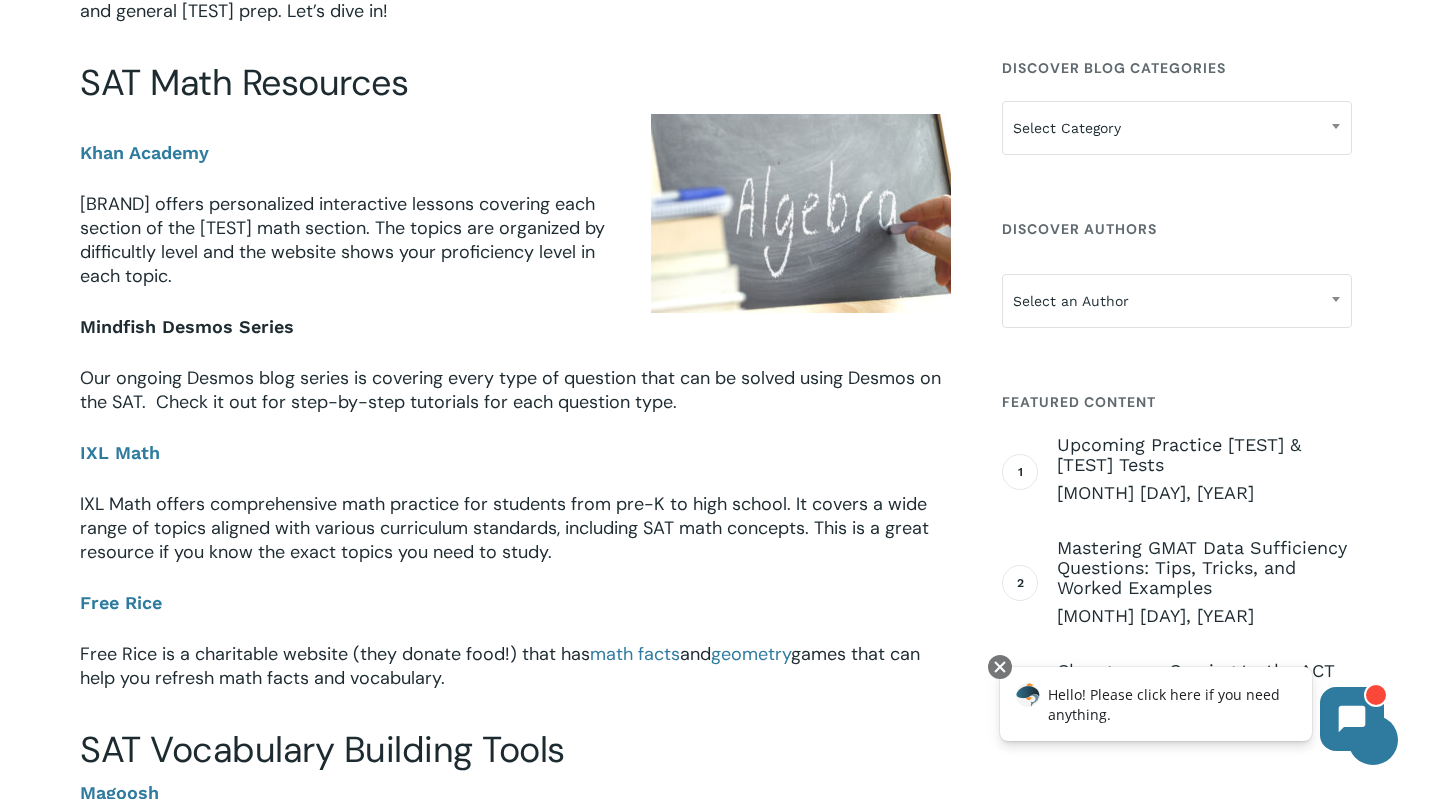 click on "Mindfish Desmos Series" at bounding box center [187, 326] 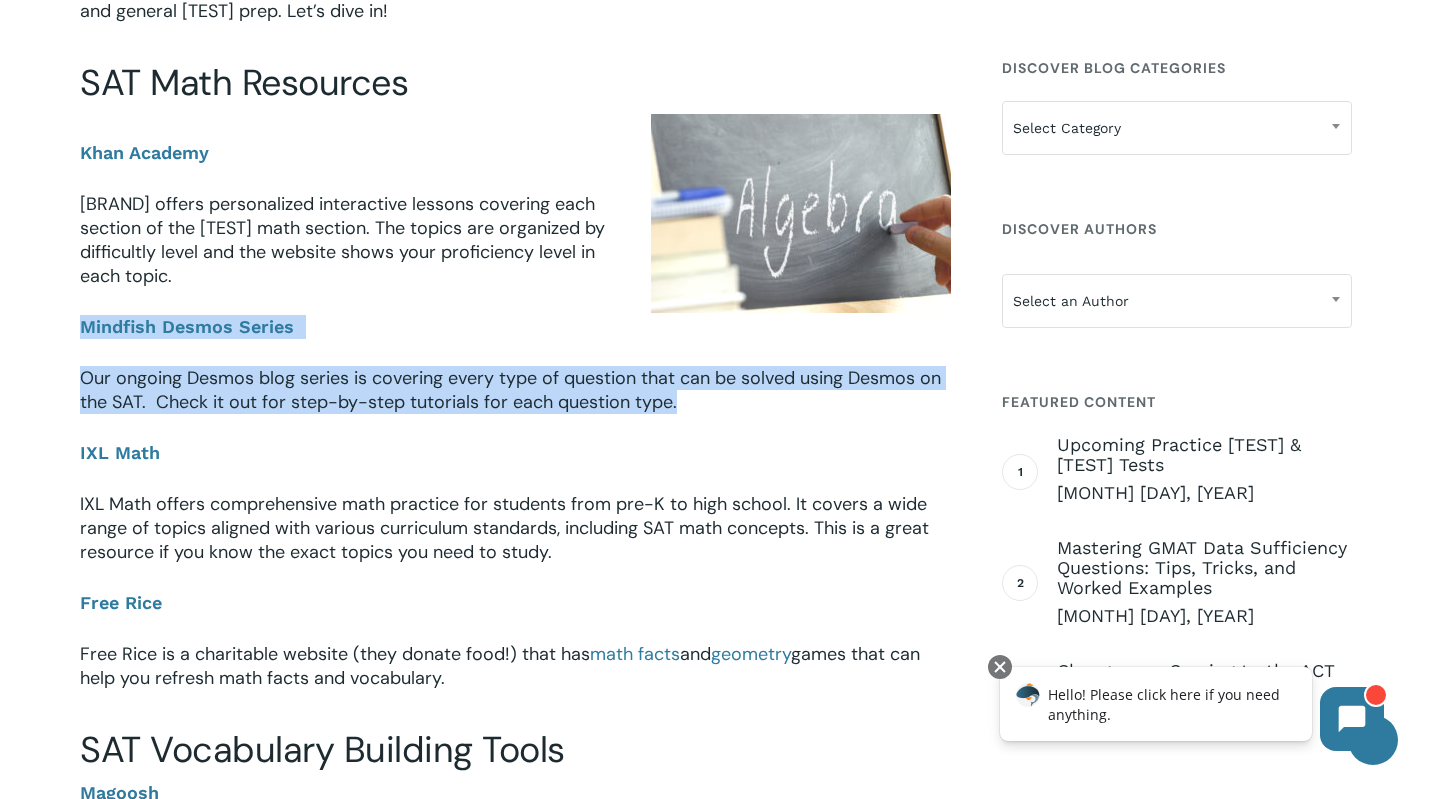 drag, startPoint x: 76, startPoint y: 320, endPoint x: 716, endPoint y: 417, distance: 647.309 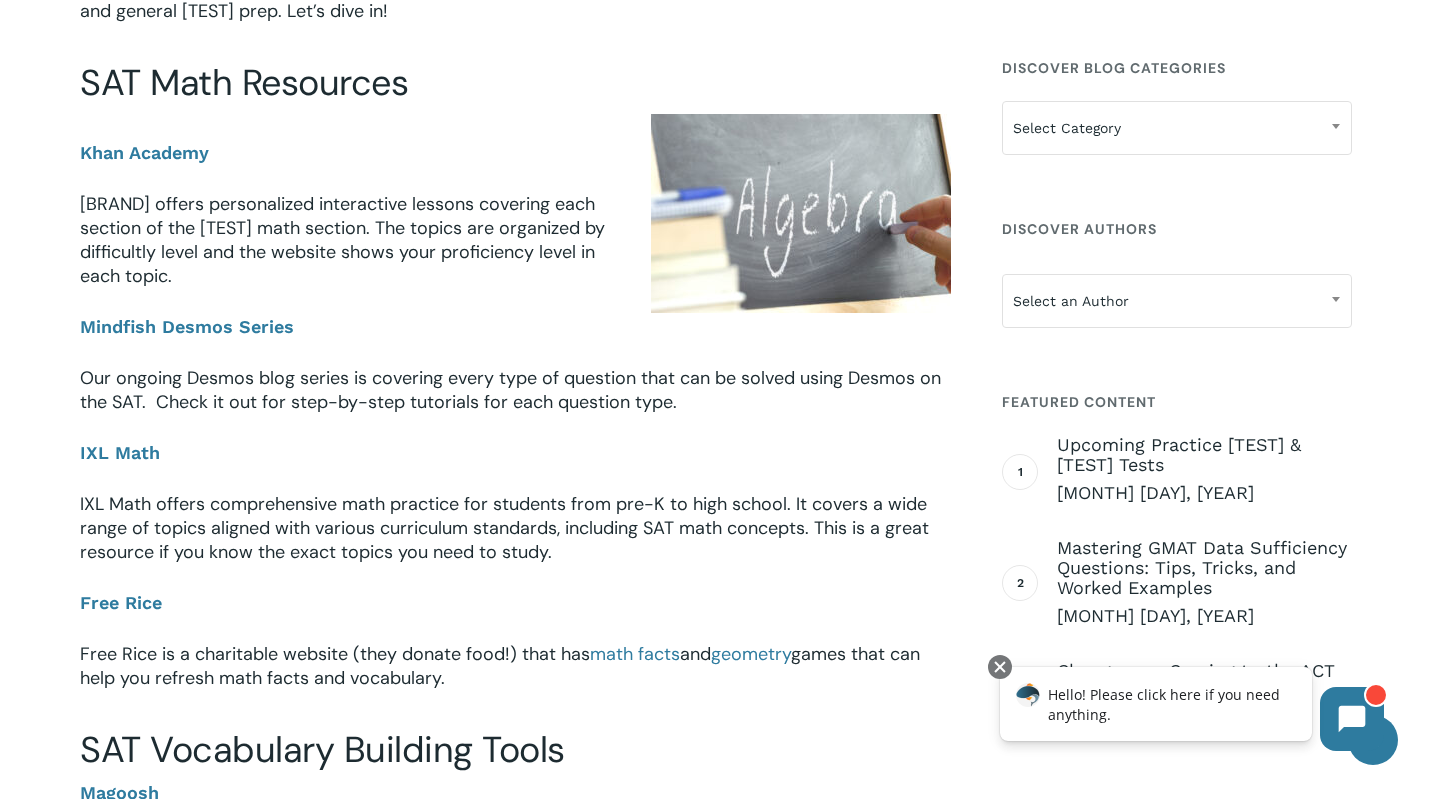 click on "Khan Academy offers personalized interactive lessons covering each section of the SAT math section. The topics are organized by difficultly level and the website shows your proficiency level in each topic." at bounding box center (342, 240) 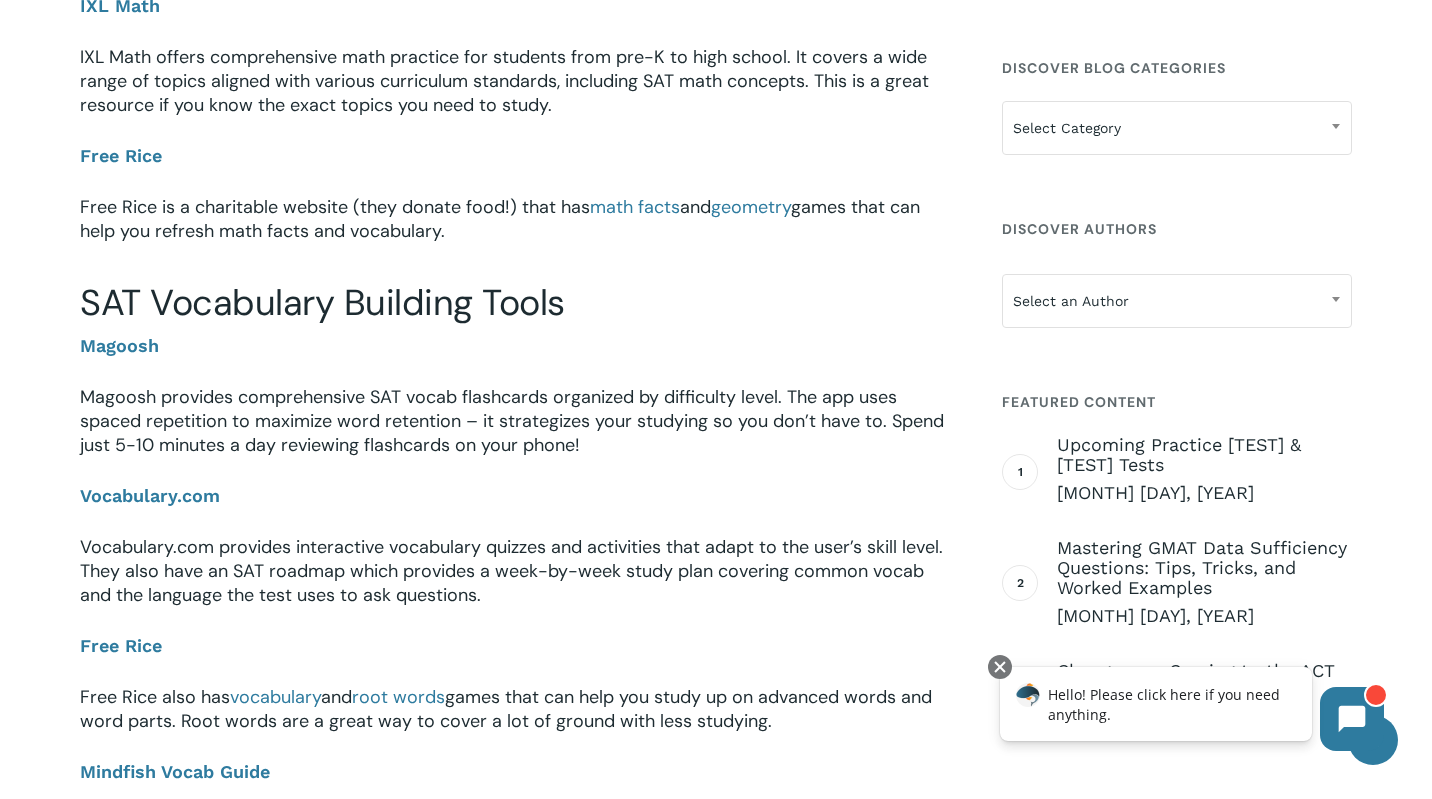 scroll, scrollTop: 1228, scrollLeft: 0, axis: vertical 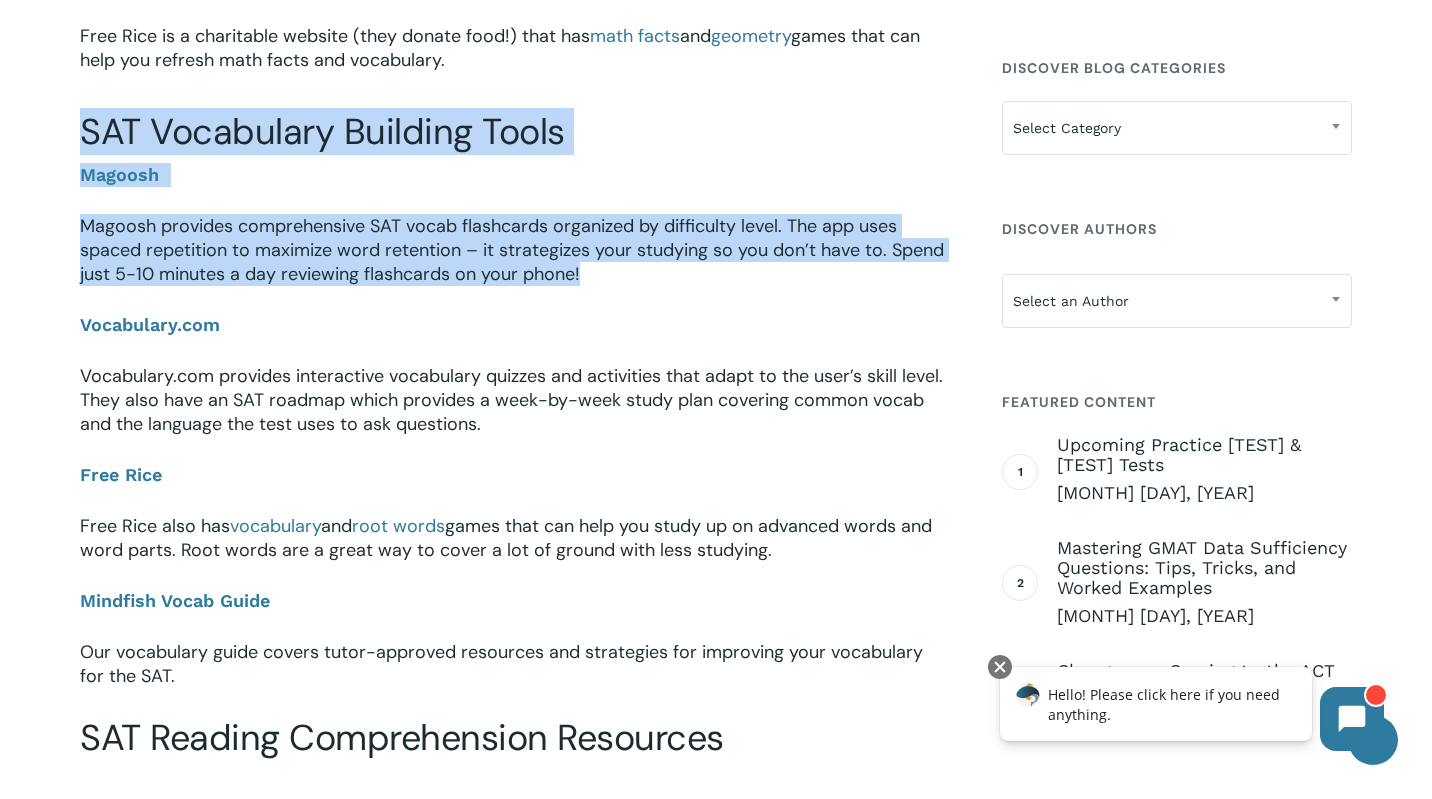drag, startPoint x: 88, startPoint y: 128, endPoint x: 678, endPoint y: 279, distance: 609.0164 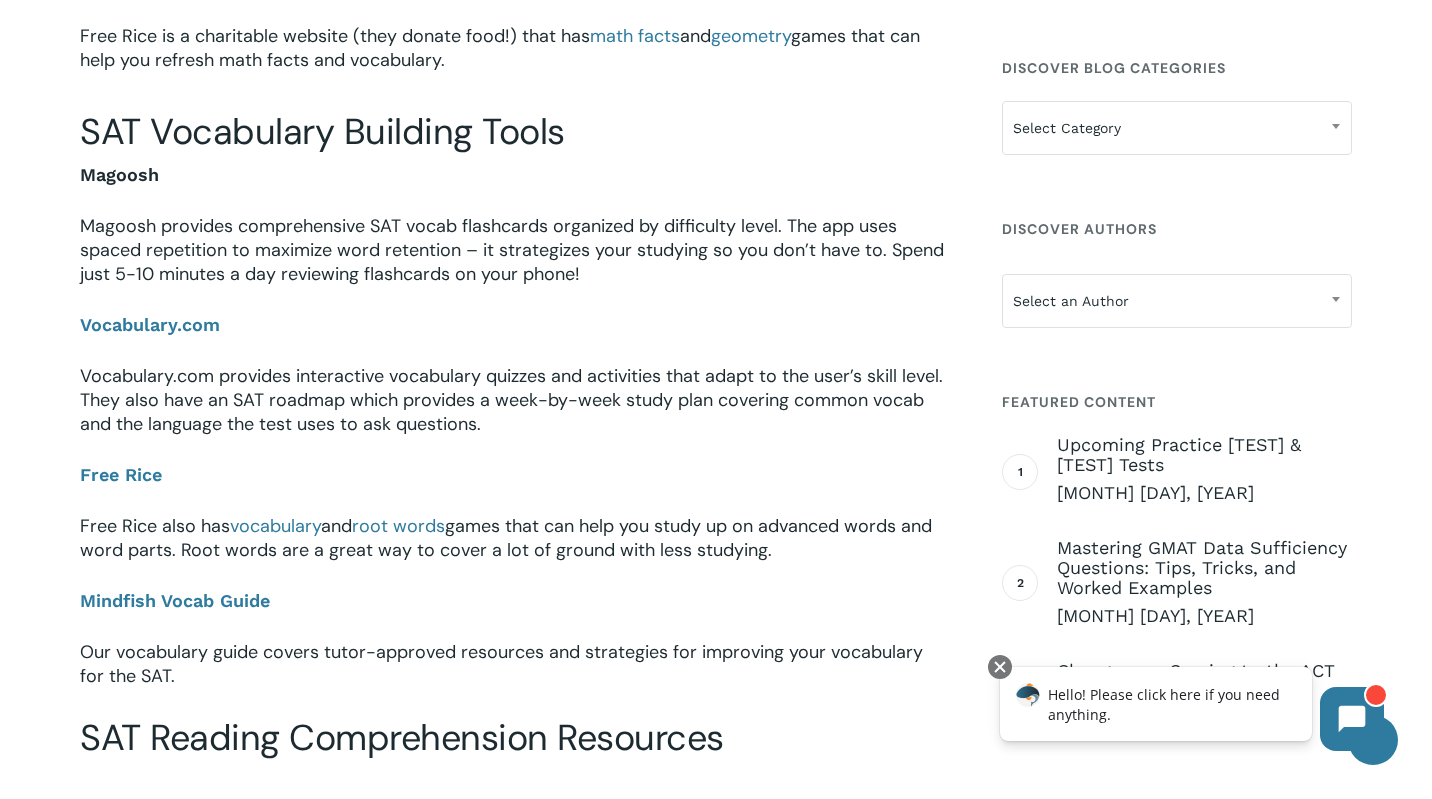 click on "Magoosh" at bounding box center (119, 174) 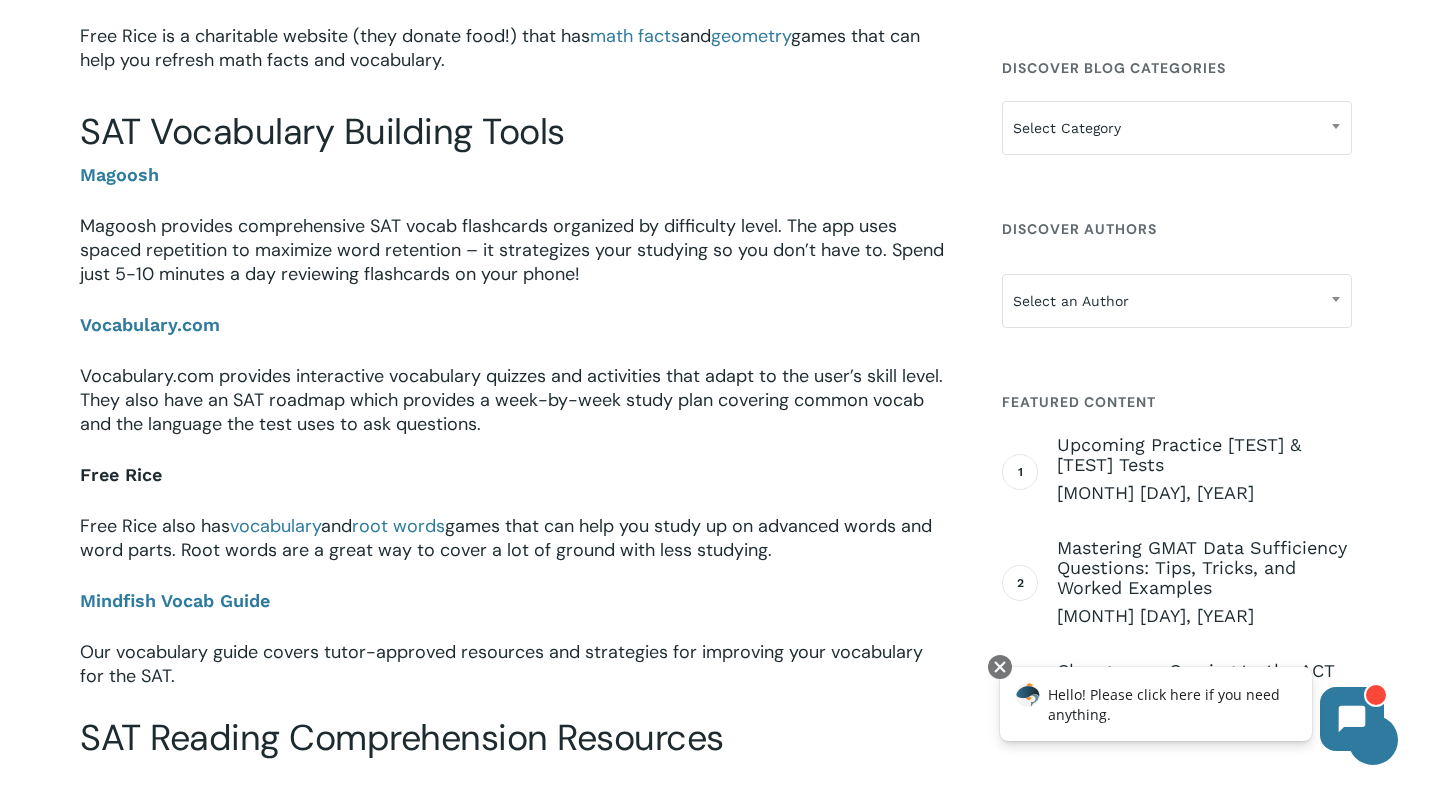 click on "Free Rice" at bounding box center (121, 474) 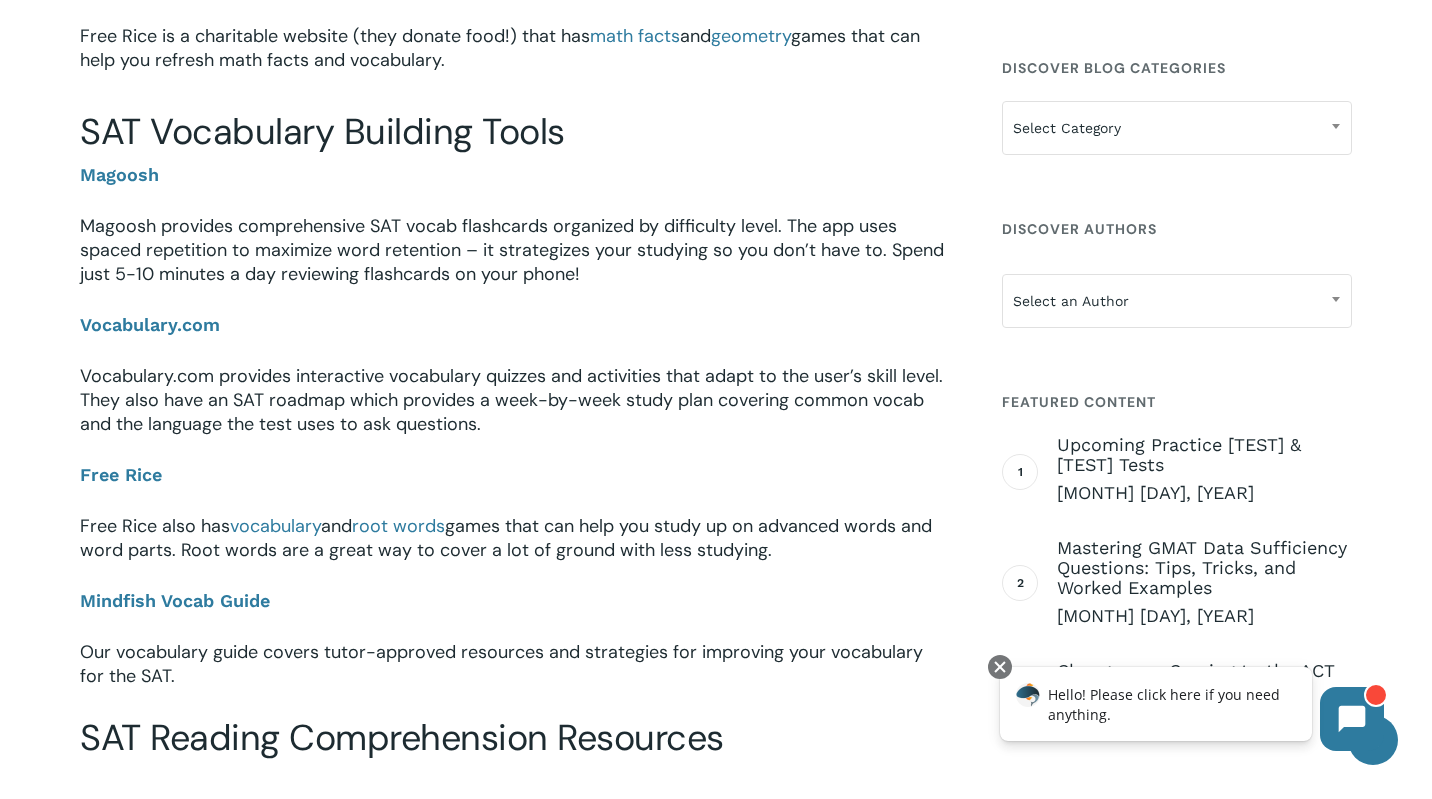 drag, startPoint x: 75, startPoint y: 478, endPoint x: 780, endPoint y: 556, distance: 709.30176 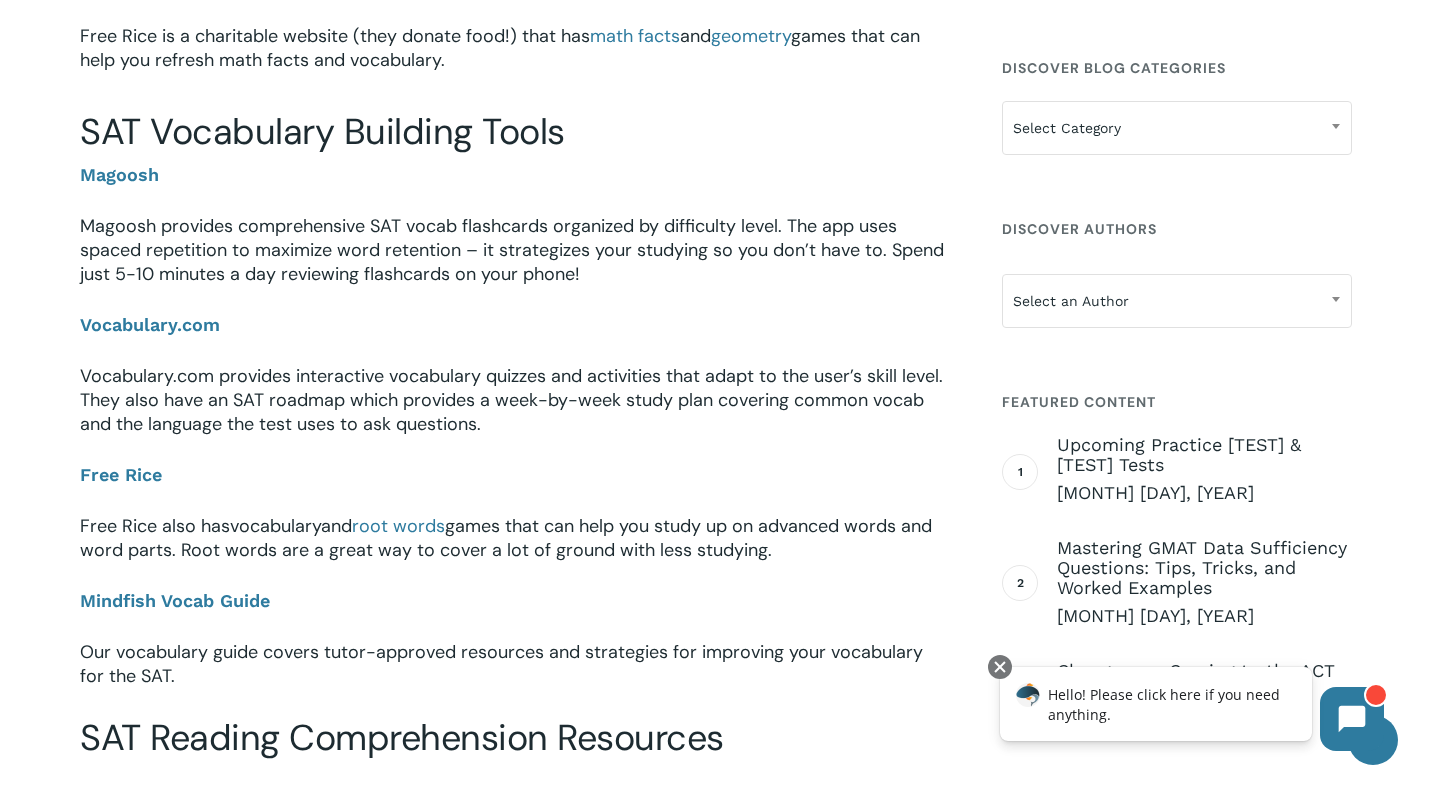 click on "vocabulary" at bounding box center (275, 526) 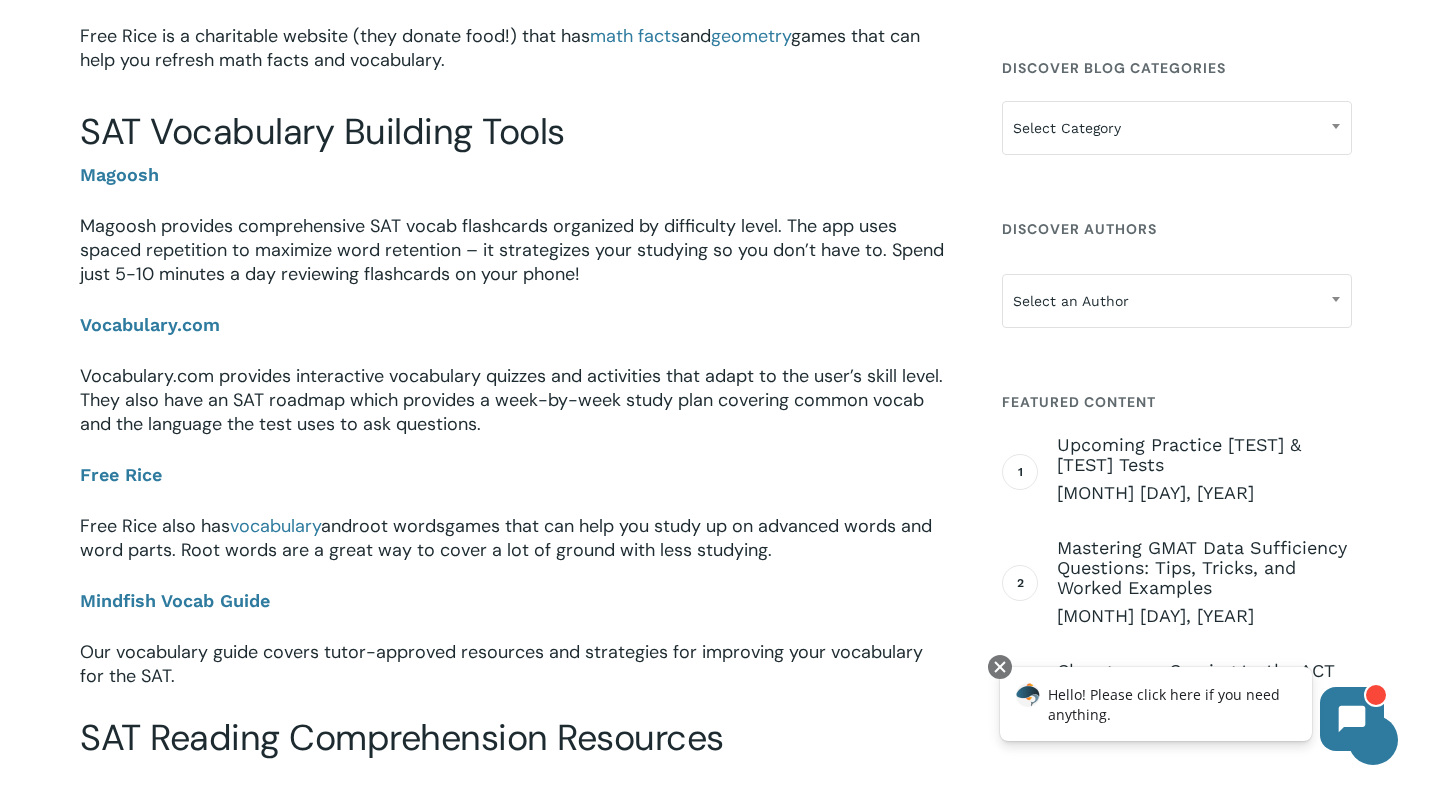 click on "root words" at bounding box center [398, 526] 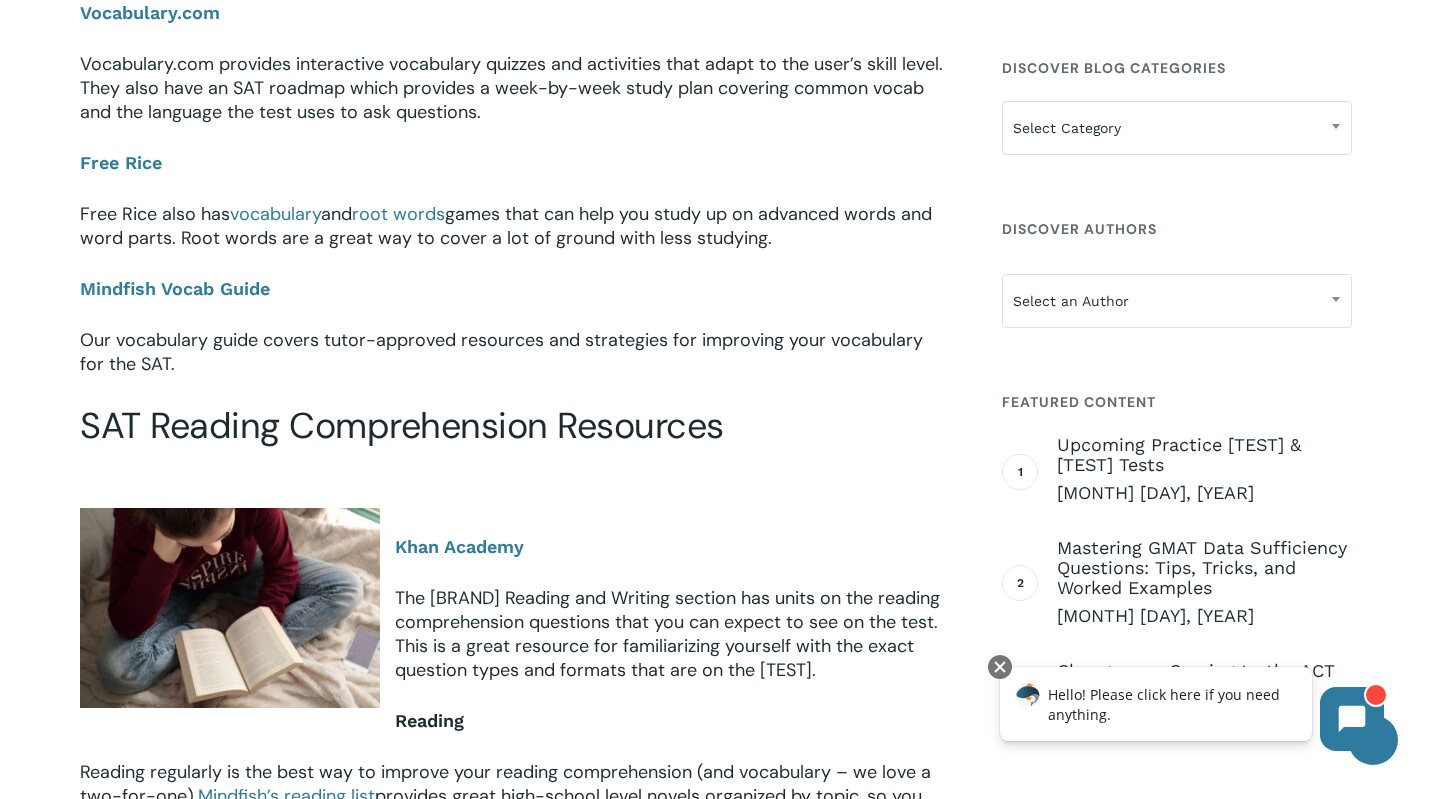 scroll, scrollTop: 1718, scrollLeft: 0, axis: vertical 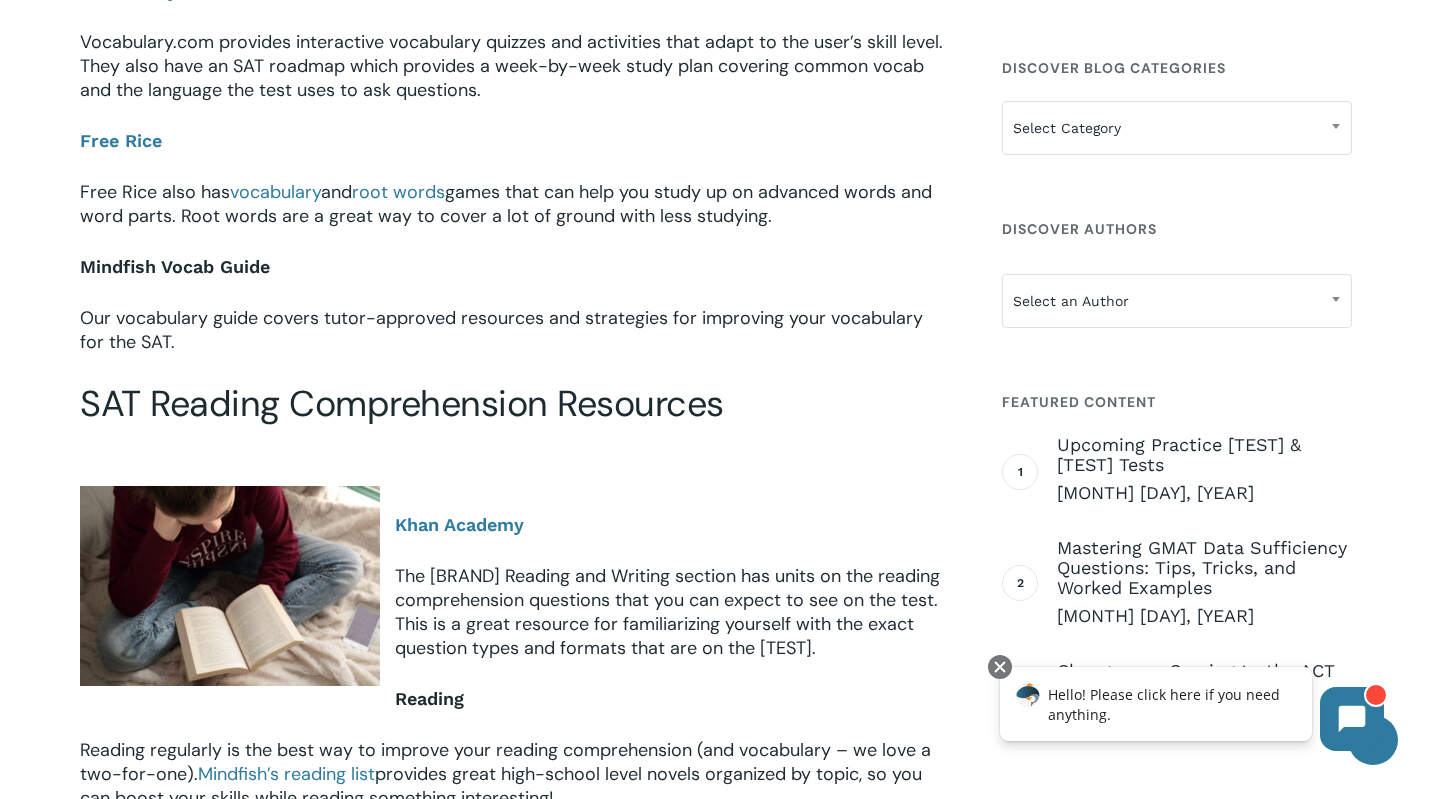 click on "Mindfish Vocab Guide" at bounding box center (175, 266) 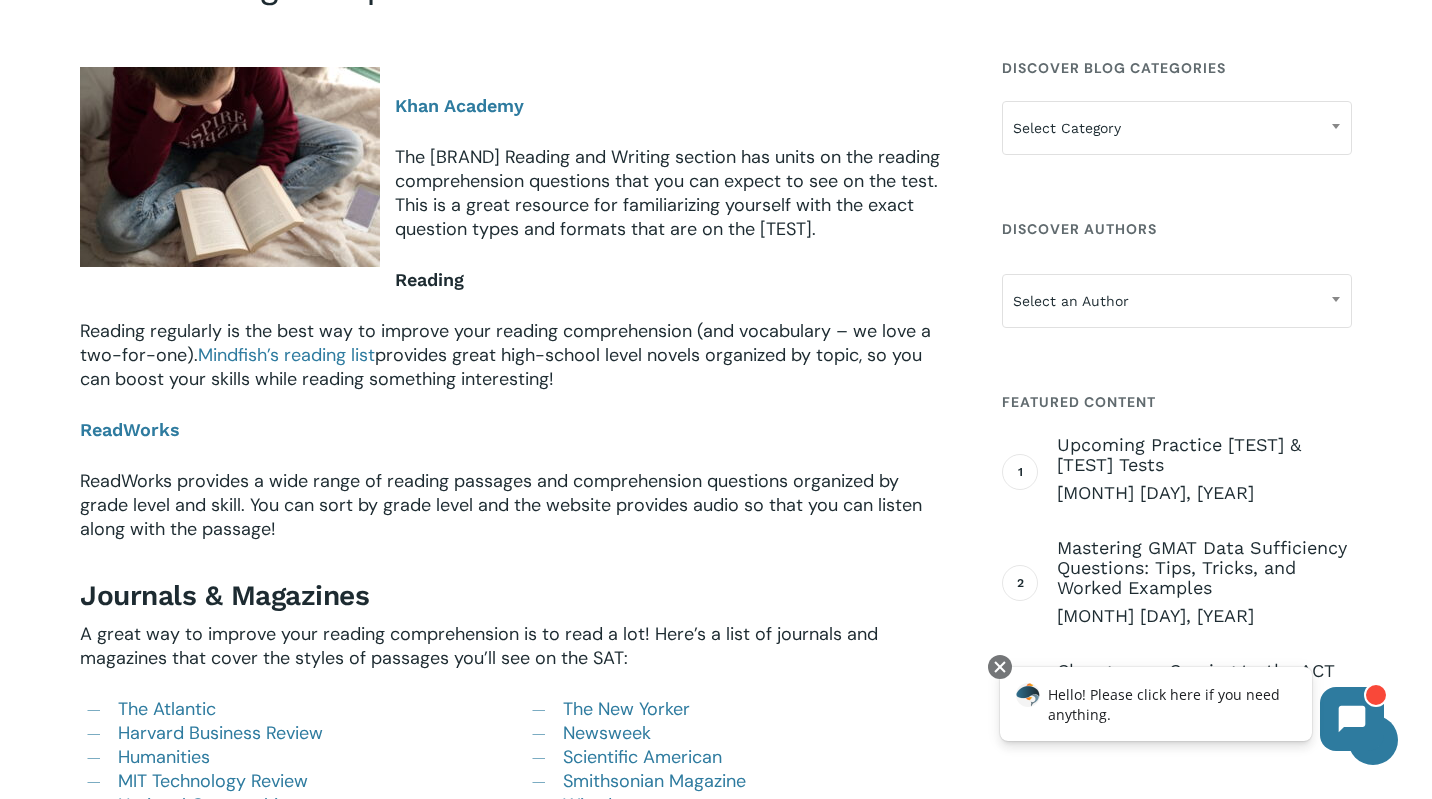 scroll, scrollTop: 2144, scrollLeft: 0, axis: vertical 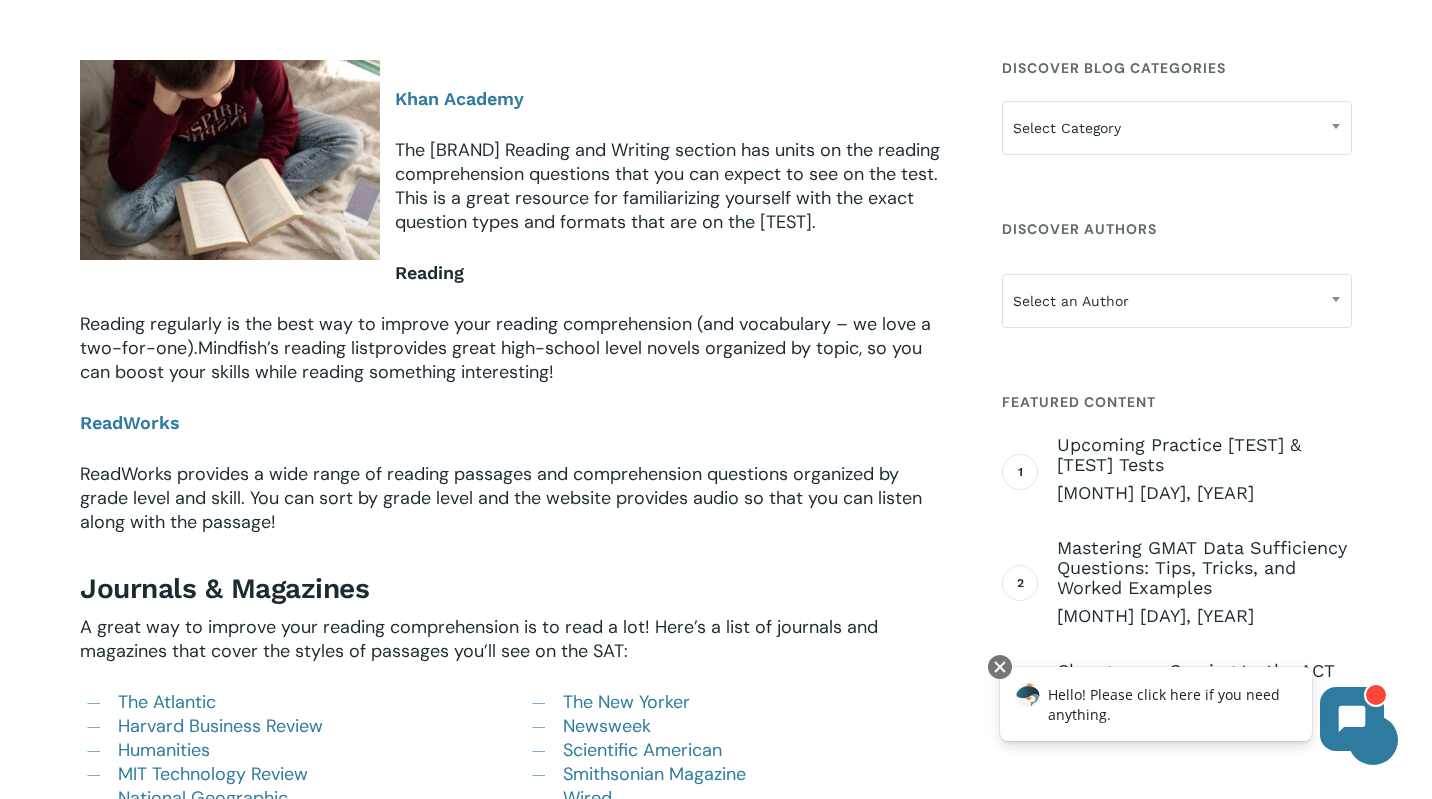 click on "Mindfish’s reading list" at bounding box center (286, 348) 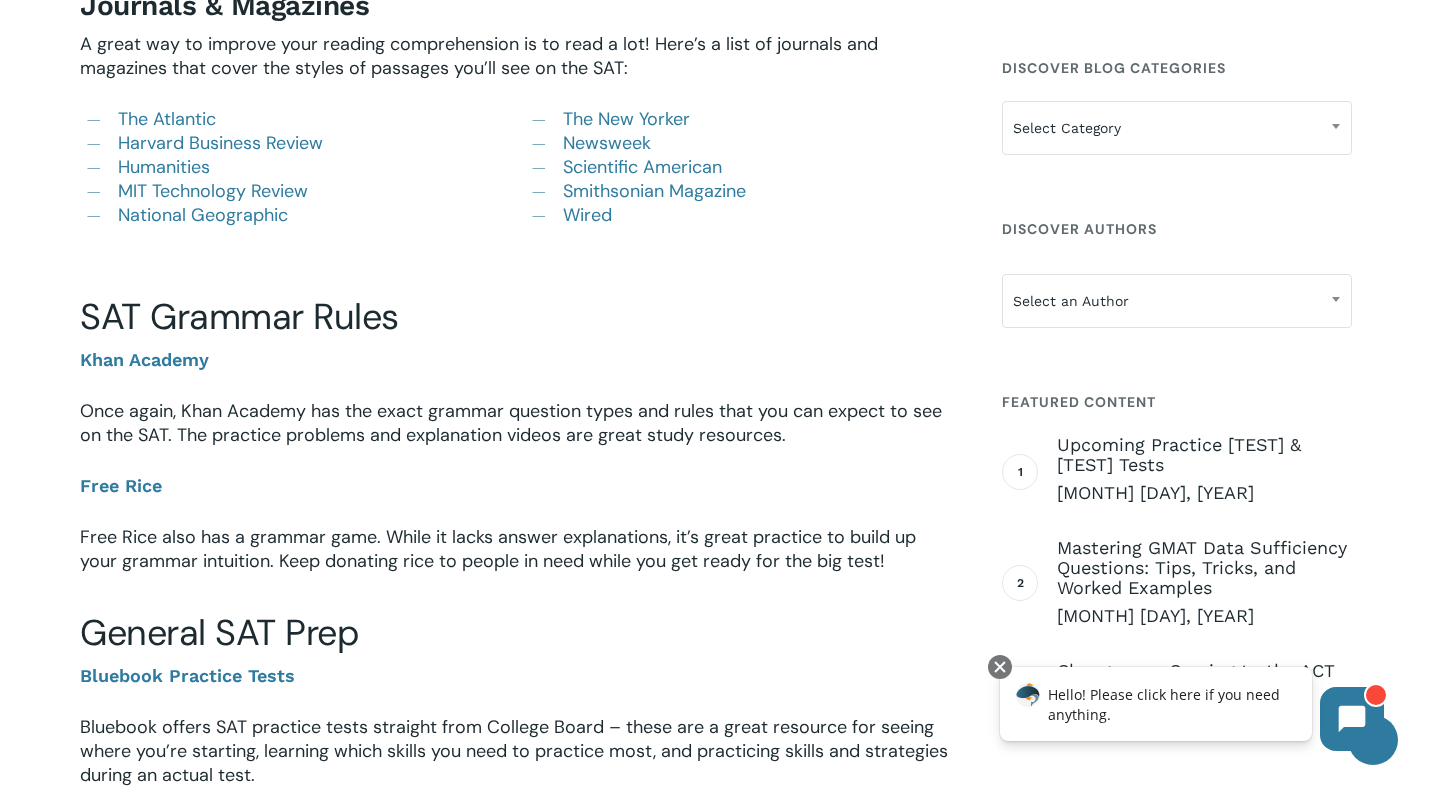 scroll, scrollTop: 2684, scrollLeft: 0, axis: vertical 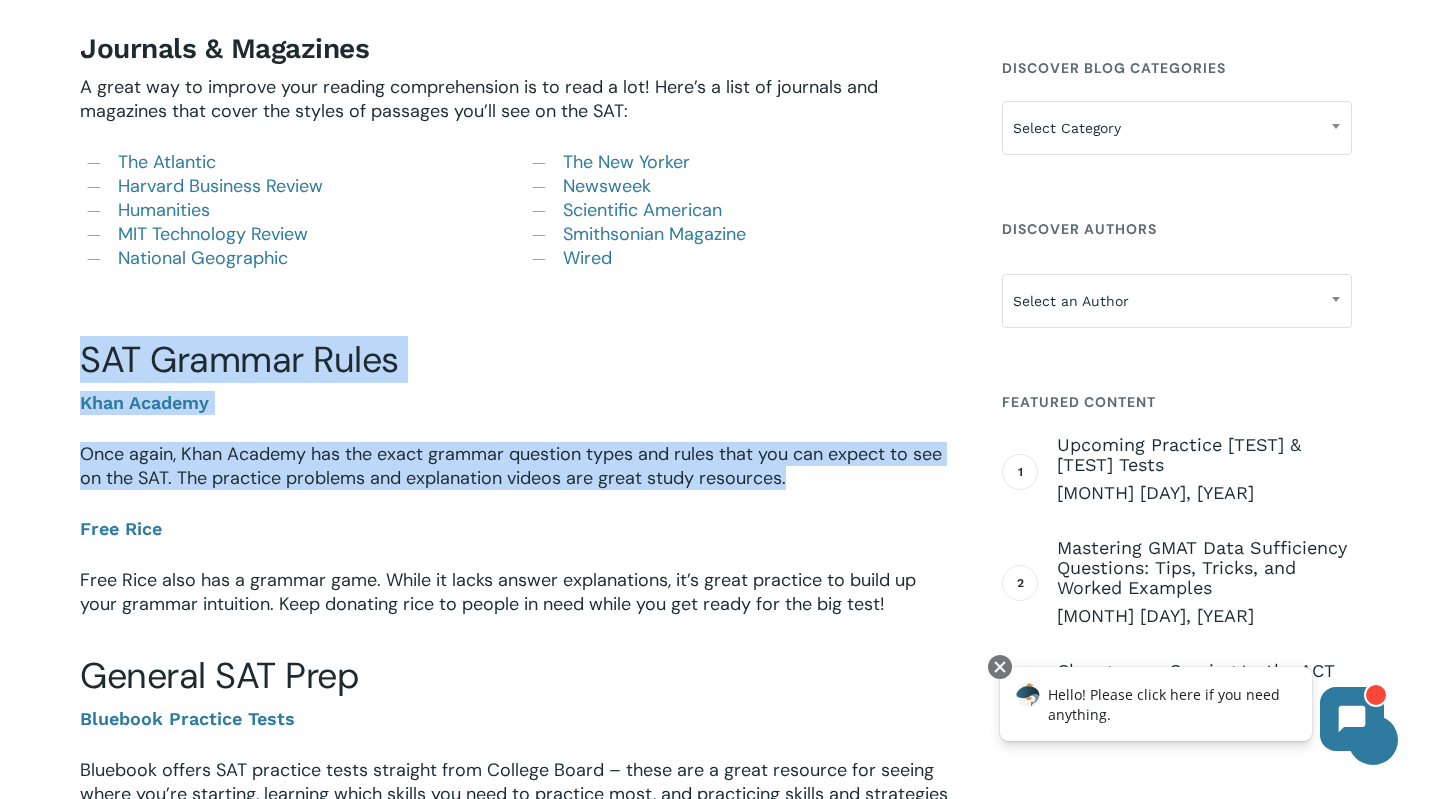 drag, startPoint x: 62, startPoint y: 358, endPoint x: 830, endPoint y: 512, distance: 783.28796 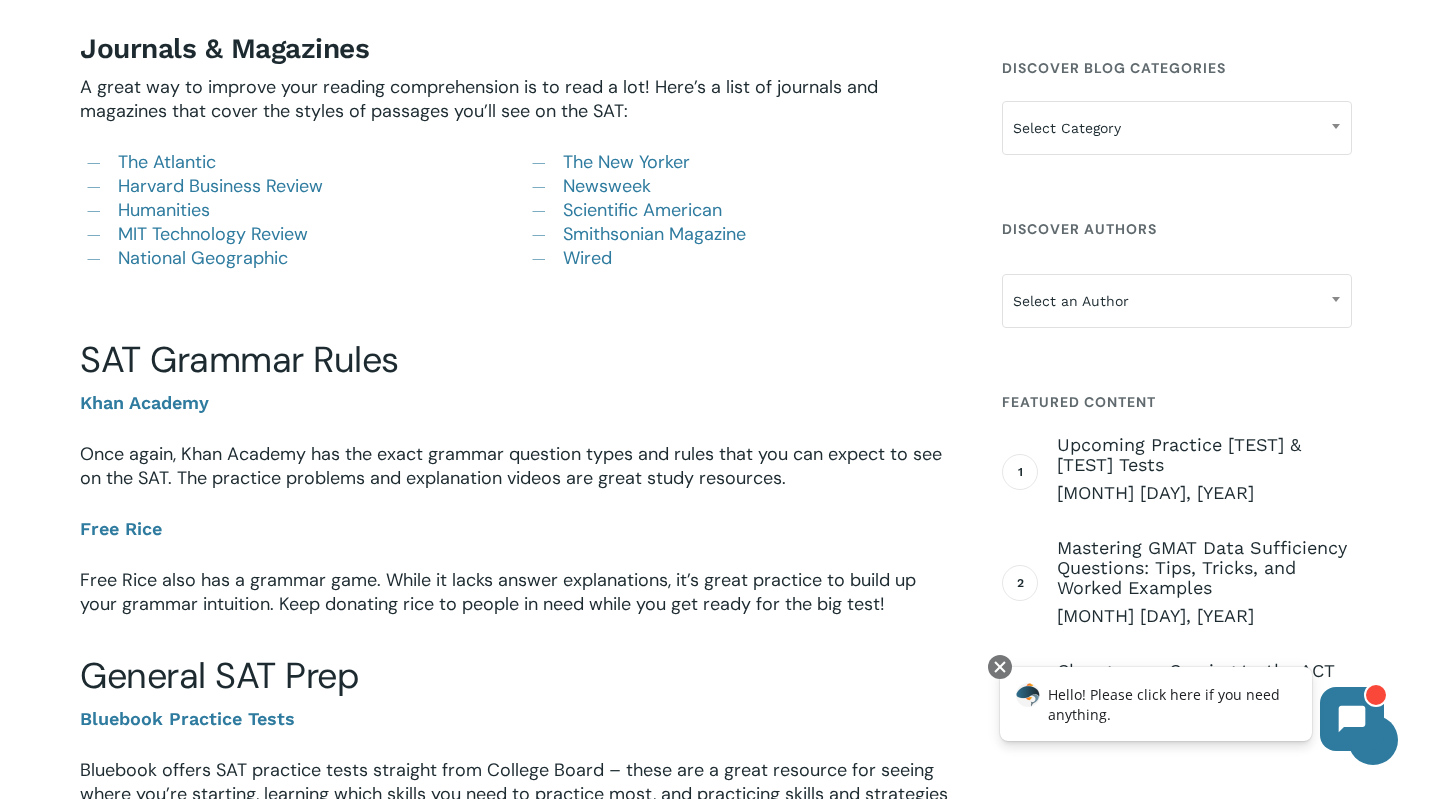 click on "Summer can be a great time to get ahead on SAT prep! However, sometimes it’s hard to know how to study for the SAT. Thanks to online resources, there are many study tools and materials at your fingertips – for free! In this comprehensive guide, we’ll explore the best online resources you can use to study for the digital SAT, organized by skill set: math, vocabulary, reading comprehension, grammar and general SAT prep. Let’s dive in!
SAT Math Resources
Khan Academy
Khan Academy offers personalized interactive lessons covering each section of the SAT math section. The topics are organized by difficultly level and the website shows your proficiency level in each topic.
Mindfish Desmos Series
IXL Math
Free Rice
Free Rice is a charitable website (they donate food!) that has  math facts  and  geometry" at bounding box center [716, 707] 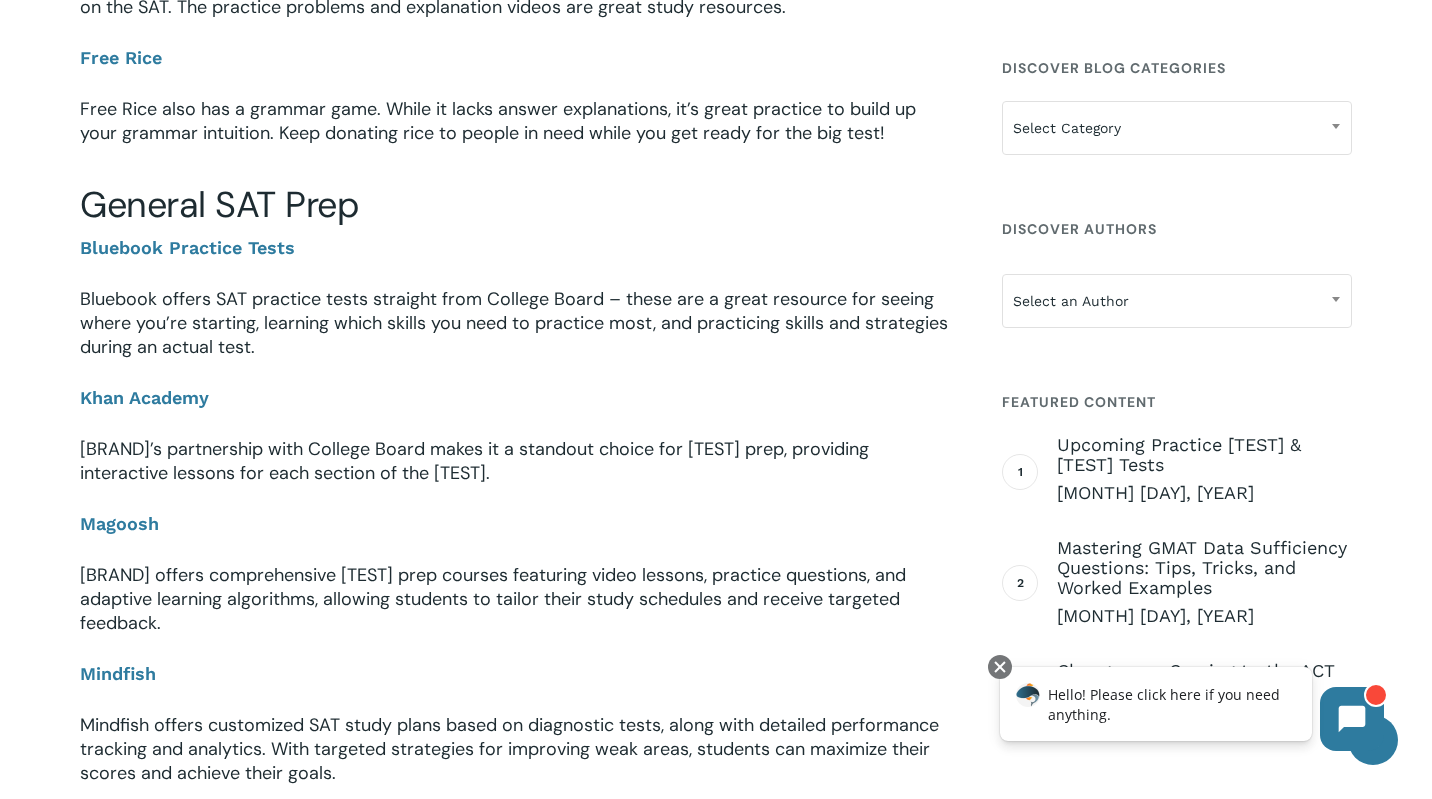 scroll, scrollTop: 3169, scrollLeft: 0, axis: vertical 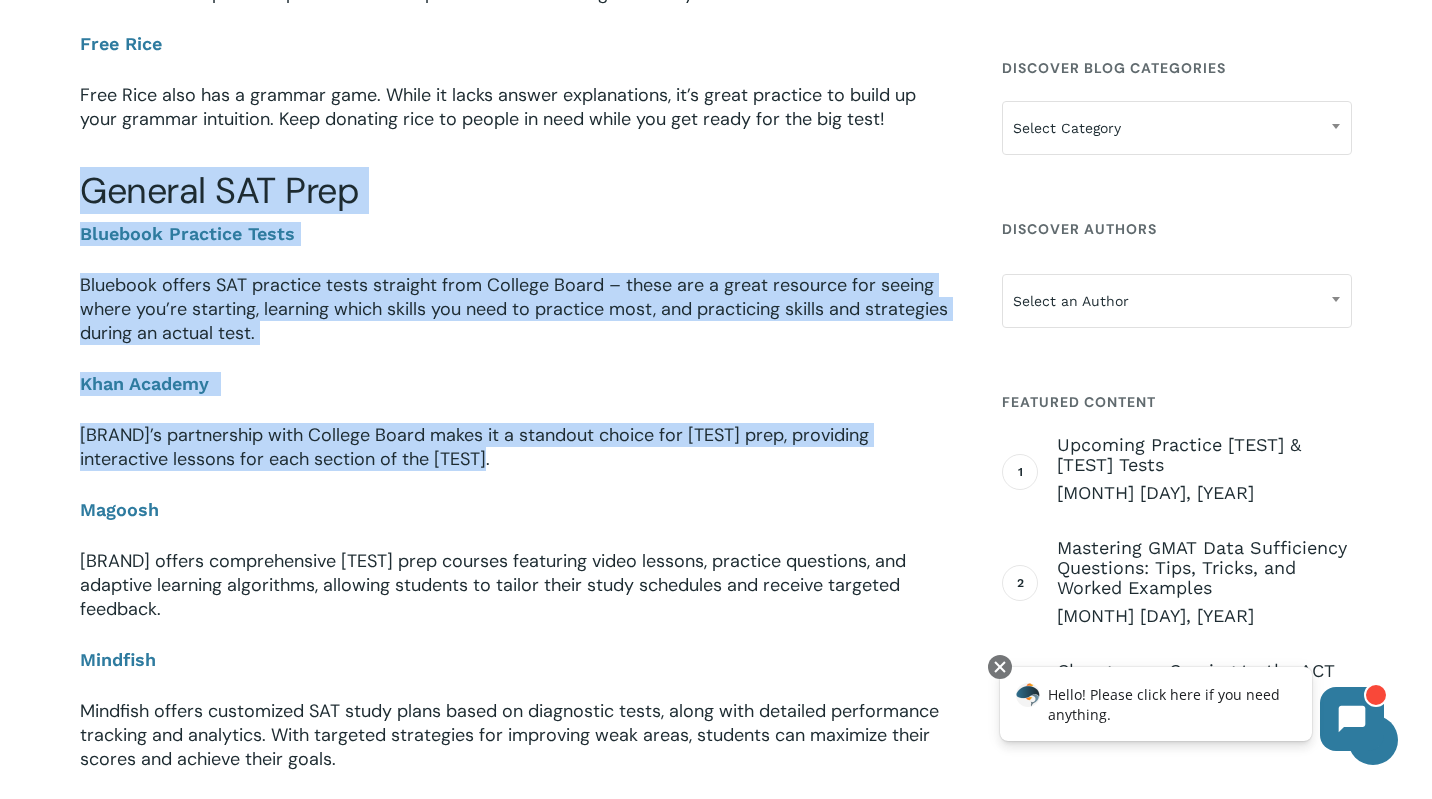 drag, startPoint x: 84, startPoint y: 195, endPoint x: 492, endPoint y: 482, distance: 498.83163 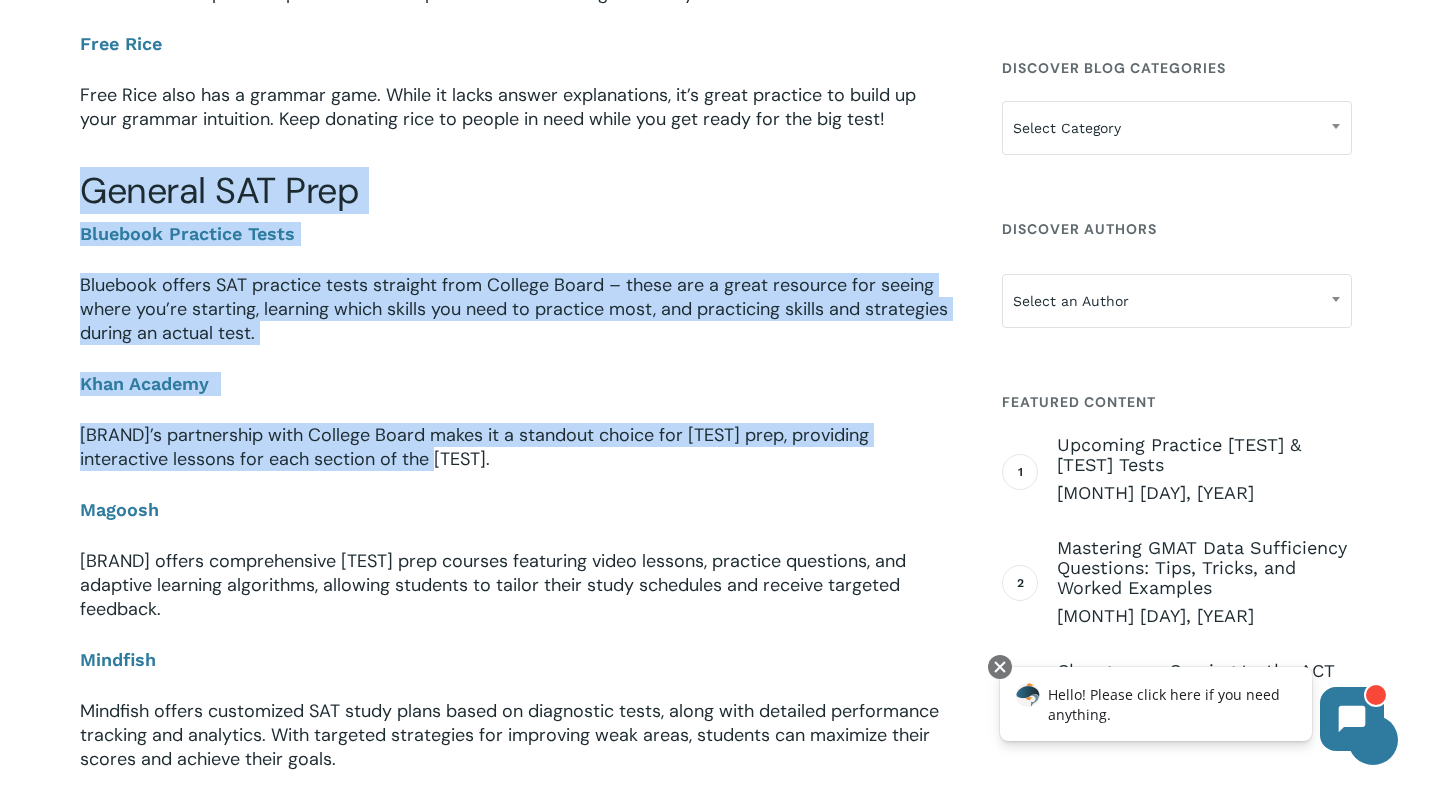 drag, startPoint x: 82, startPoint y: 196, endPoint x: 424, endPoint y: 477, distance: 442.63416 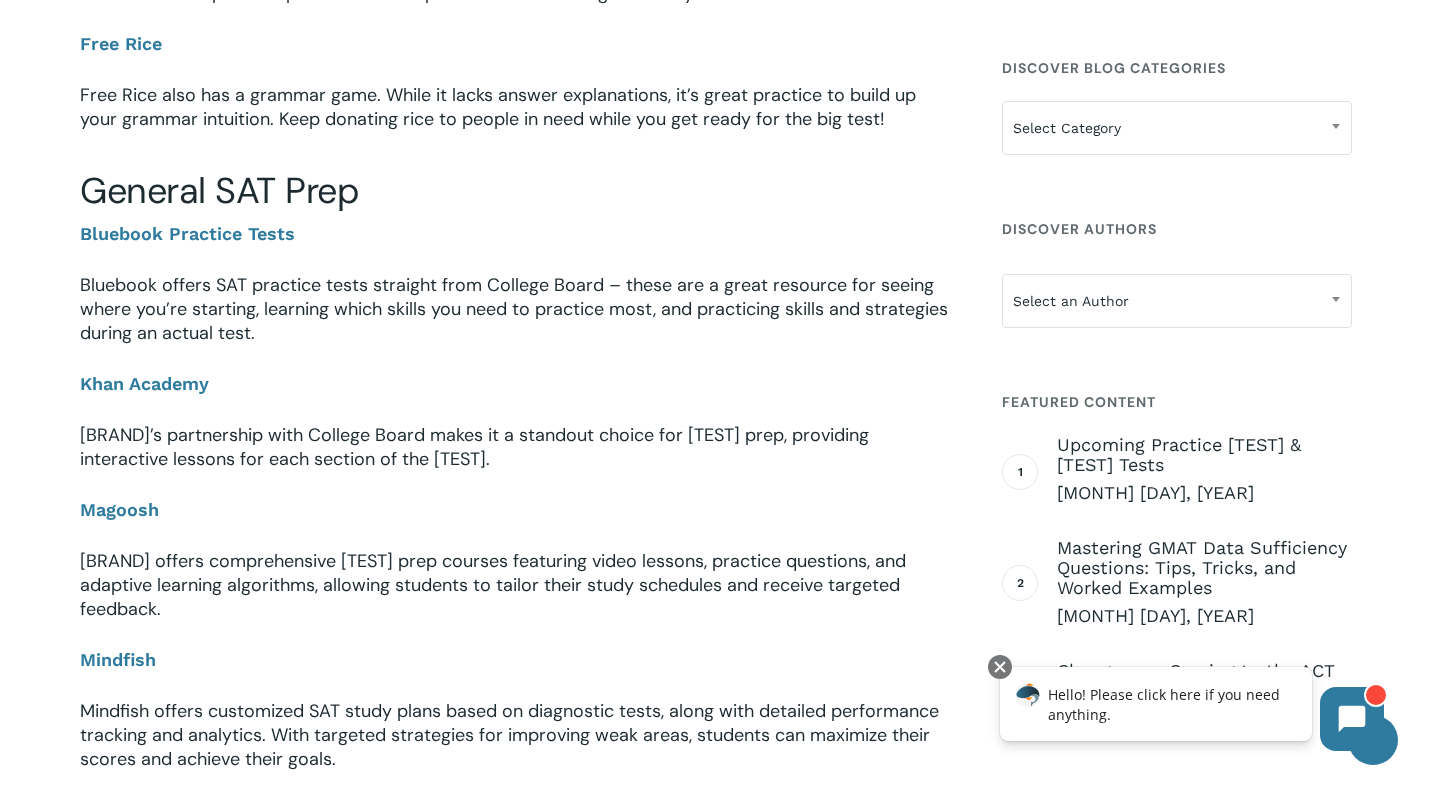drag, startPoint x: 424, startPoint y: 477, endPoint x: 495, endPoint y: 477, distance: 71 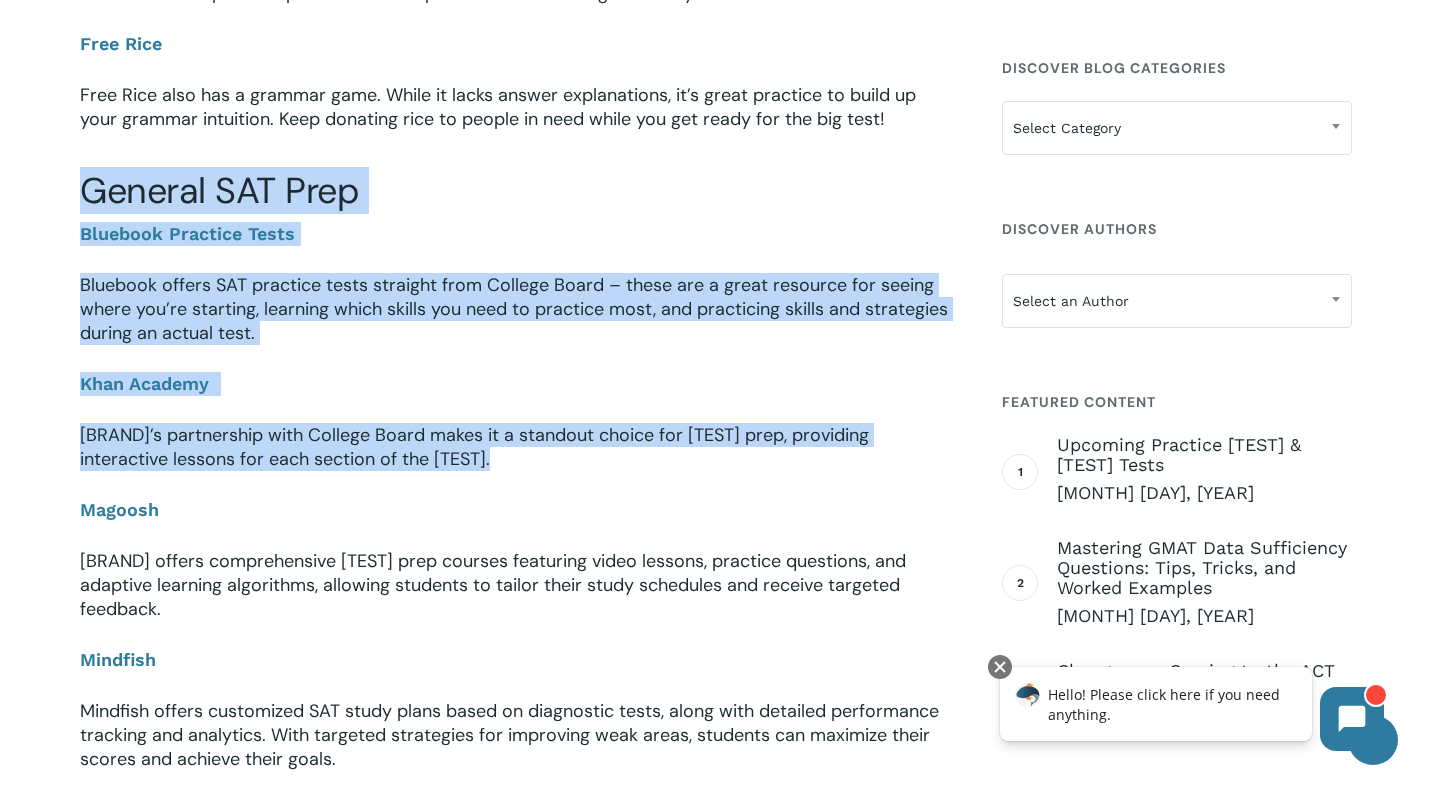 drag, startPoint x: 495, startPoint y: 477, endPoint x: 126, endPoint y: 213, distance: 453.71466 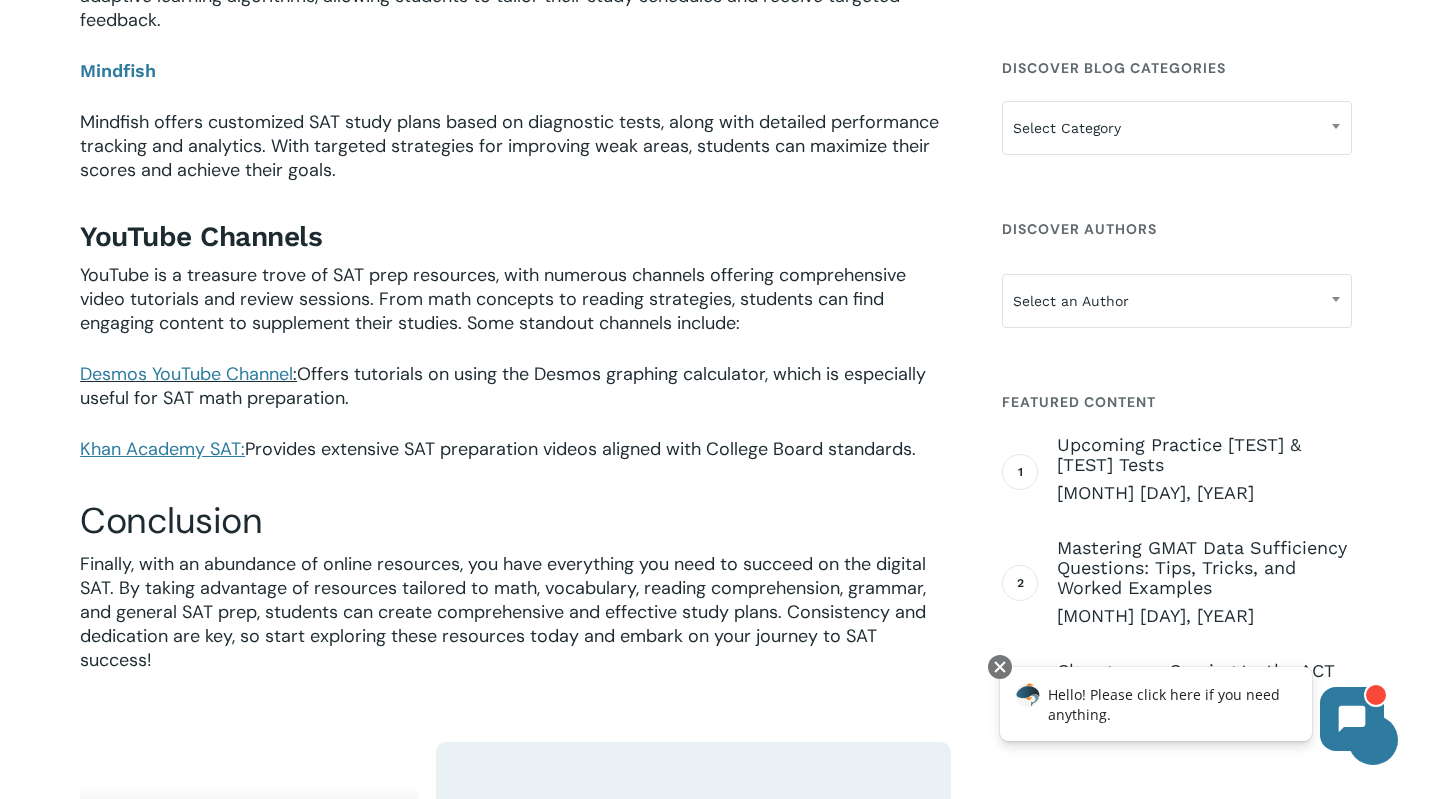 scroll, scrollTop: 3765, scrollLeft: 0, axis: vertical 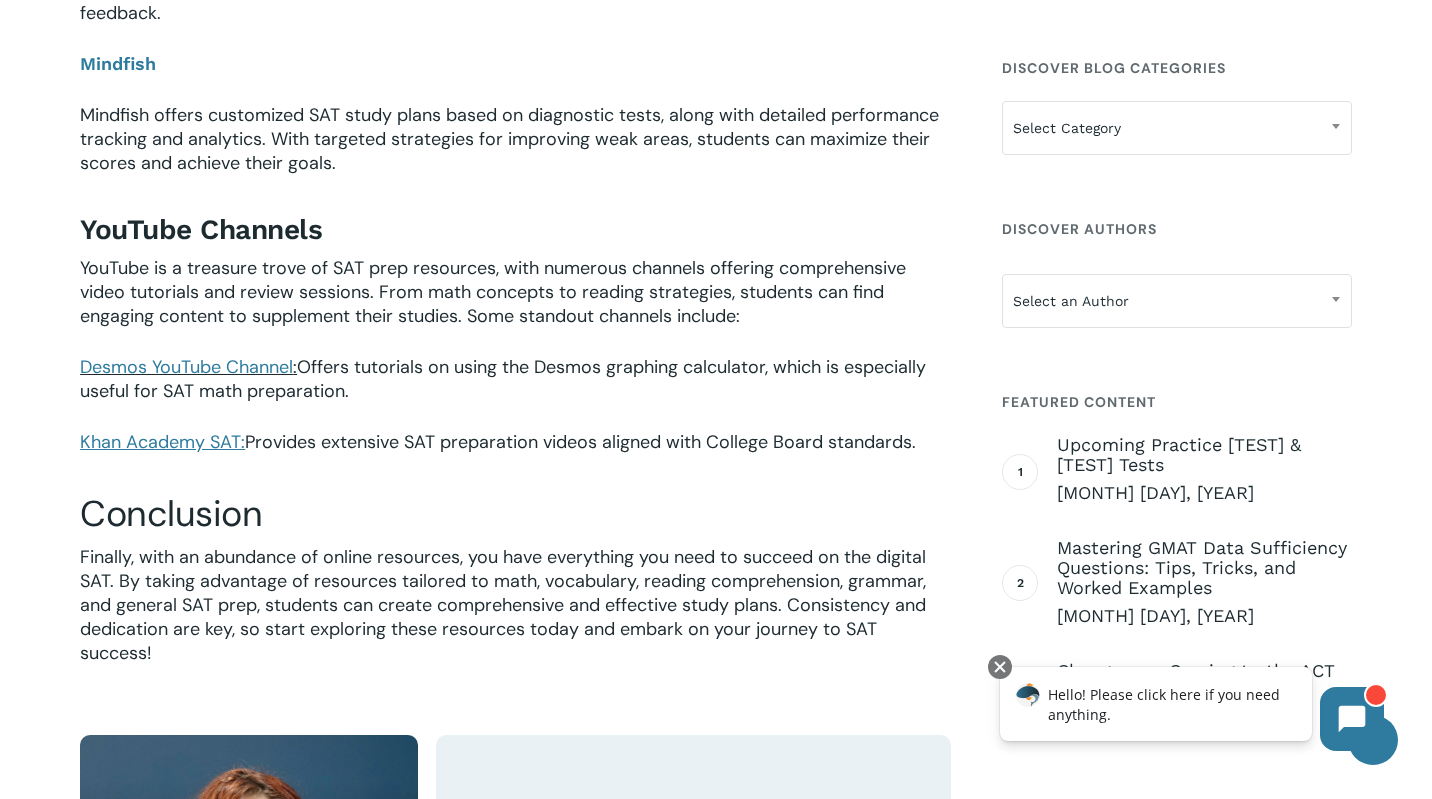 drag, startPoint x: 82, startPoint y: 234, endPoint x: 948, endPoint y: 464, distance: 896.02234 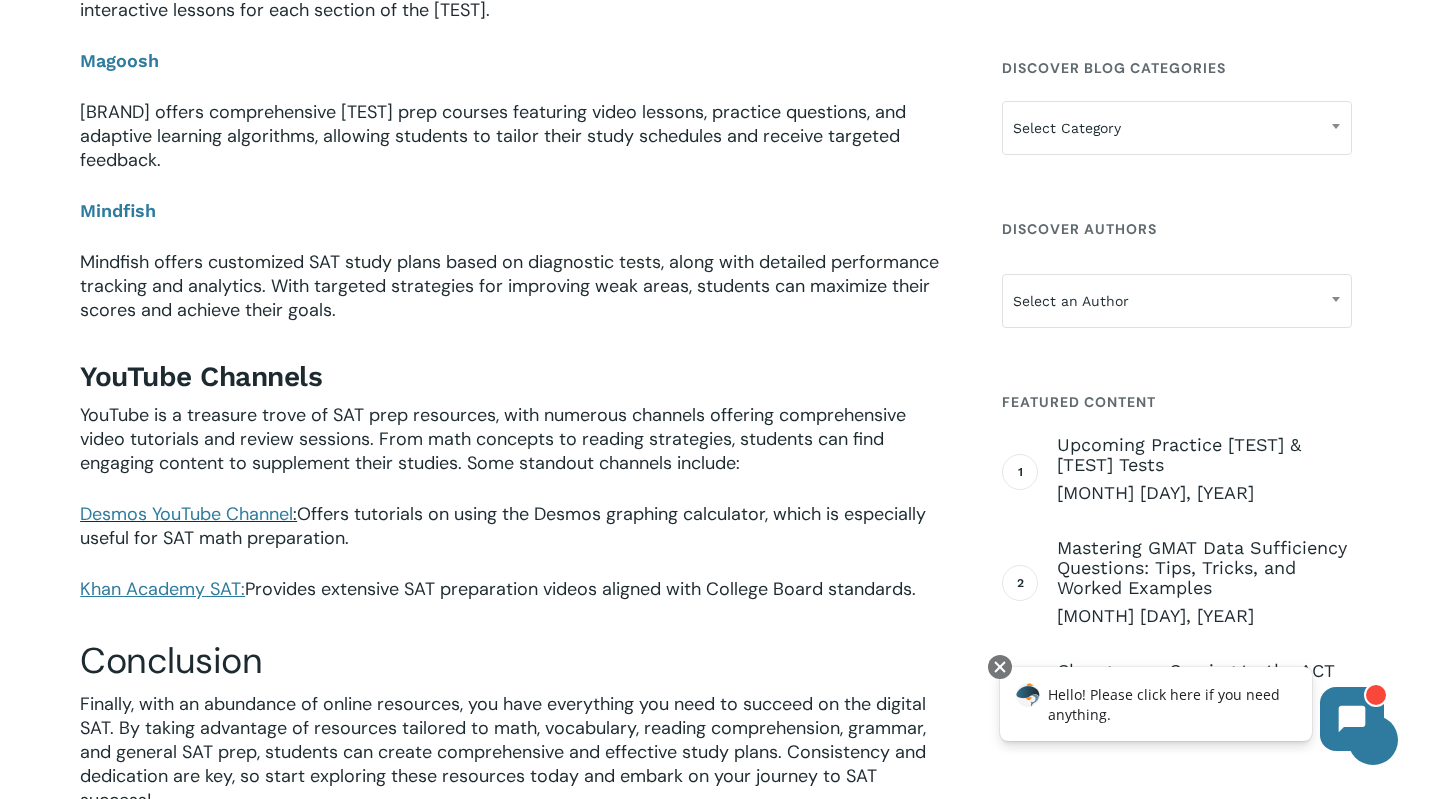 scroll, scrollTop: 3604, scrollLeft: 0, axis: vertical 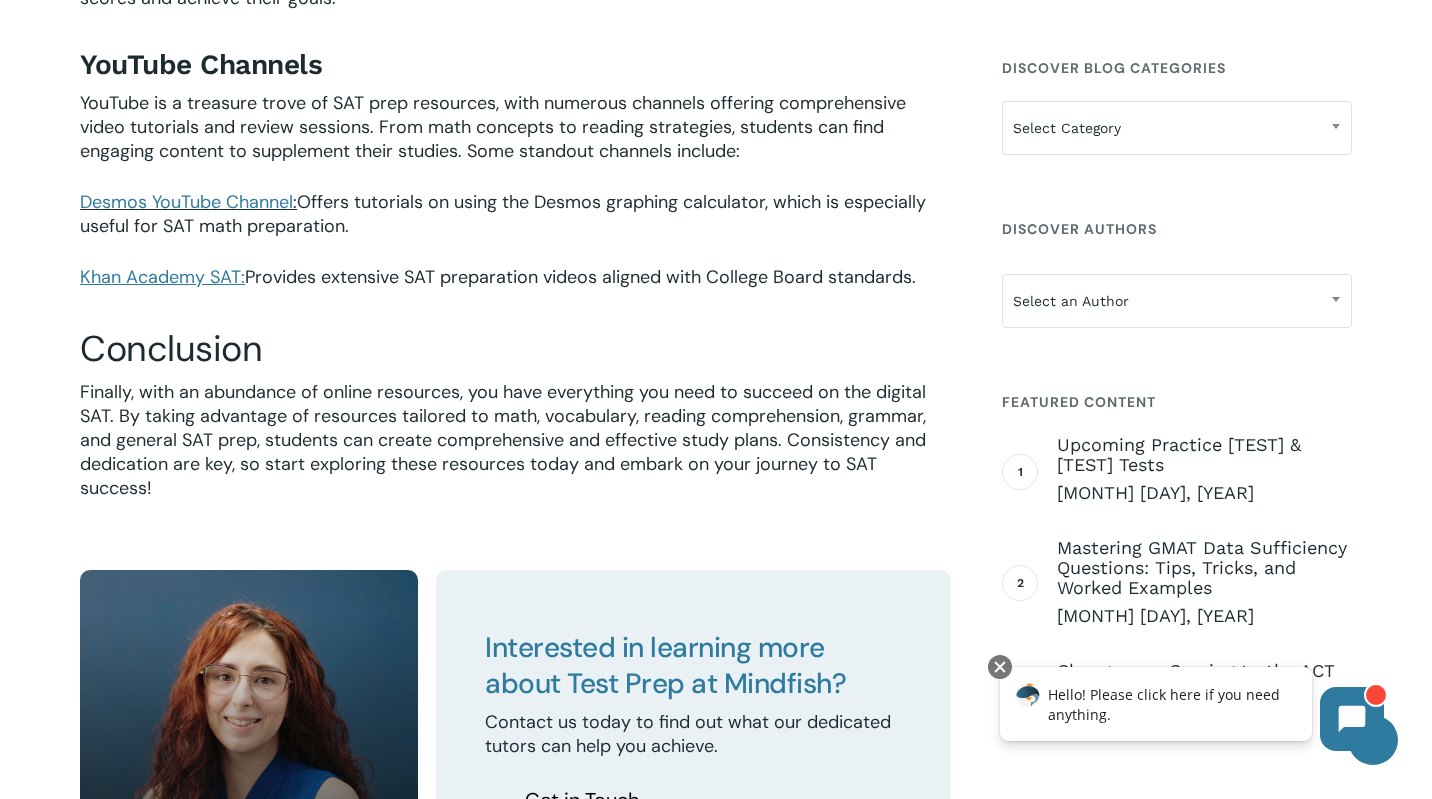 click on "Khan Academy SAT:  Provides extensive SAT preparation videos aligned with College Board standards." at bounding box center [515, 290] 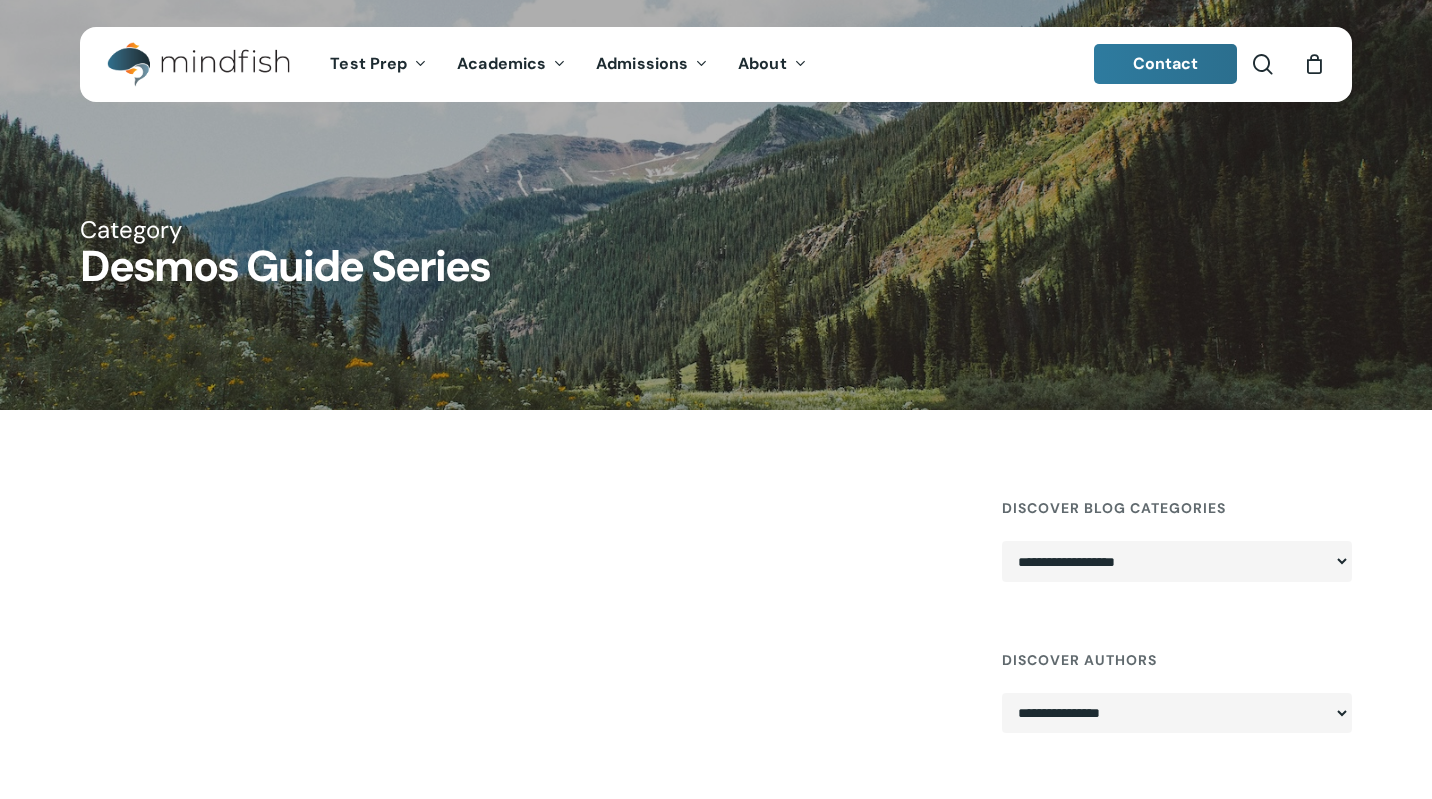 scroll, scrollTop: 0, scrollLeft: 0, axis: both 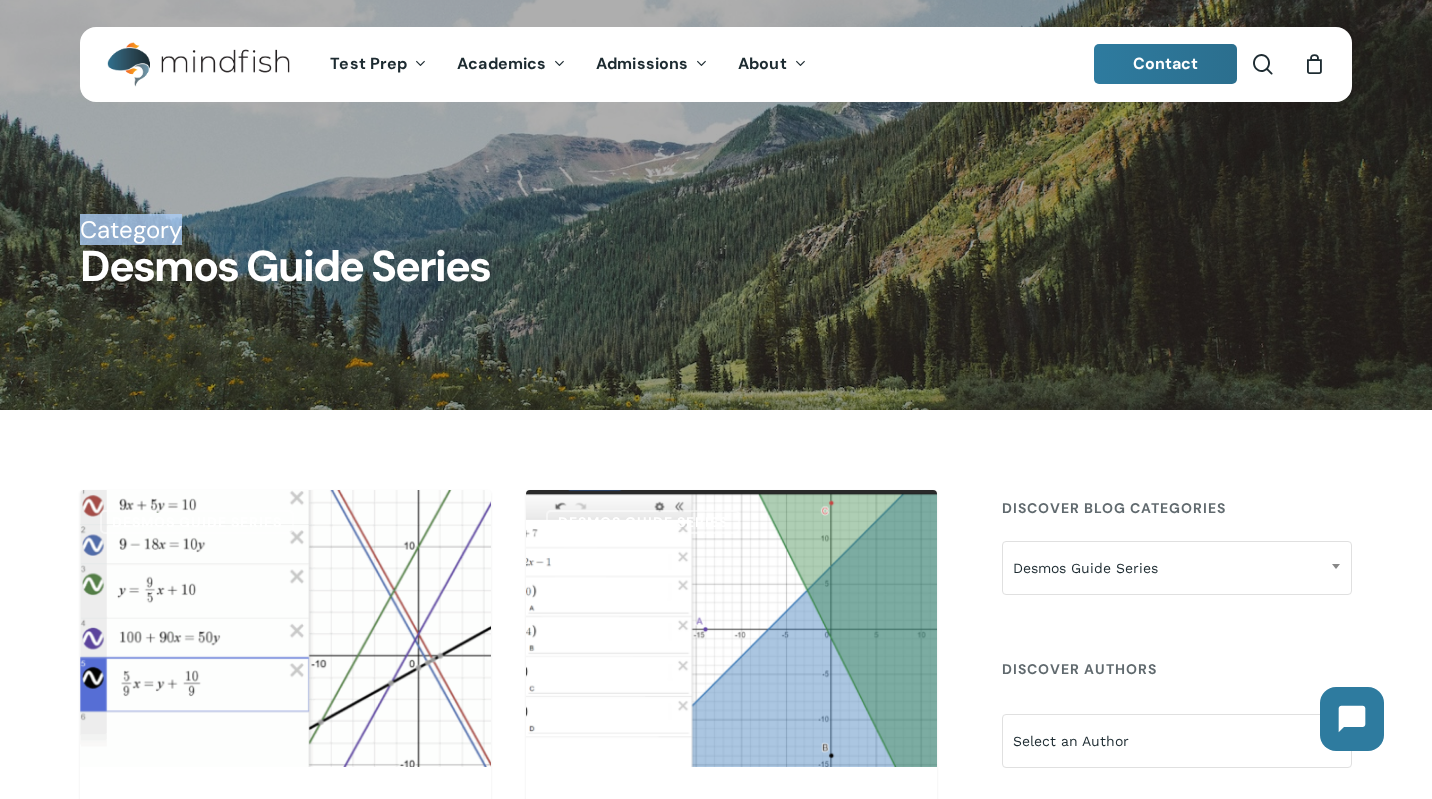 drag, startPoint x: 1429, startPoint y: 84, endPoint x: 1439, endPoint y: 169, distance: 85.58621 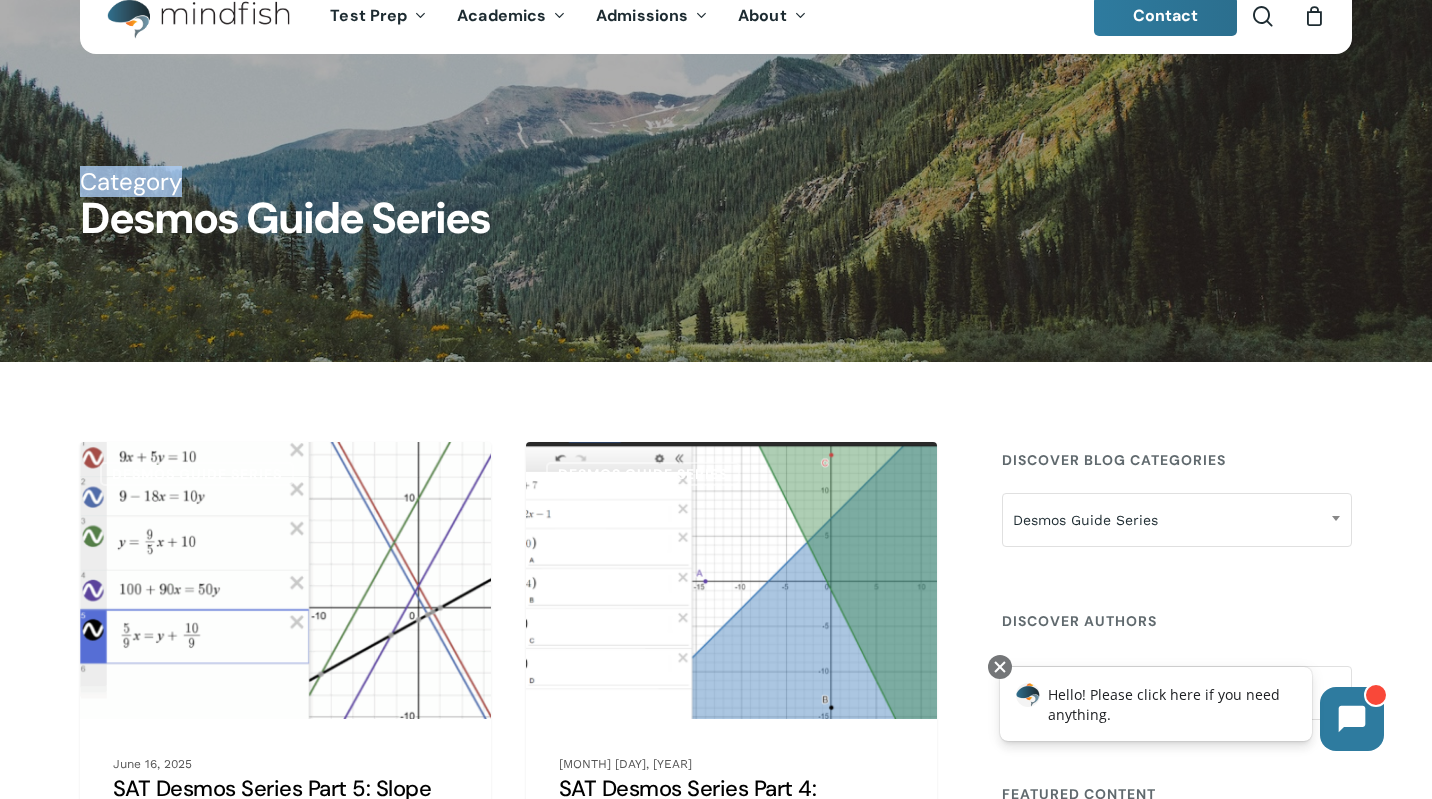 scroll, scrollTop: 0, scrollLeft: 0, axis: both 